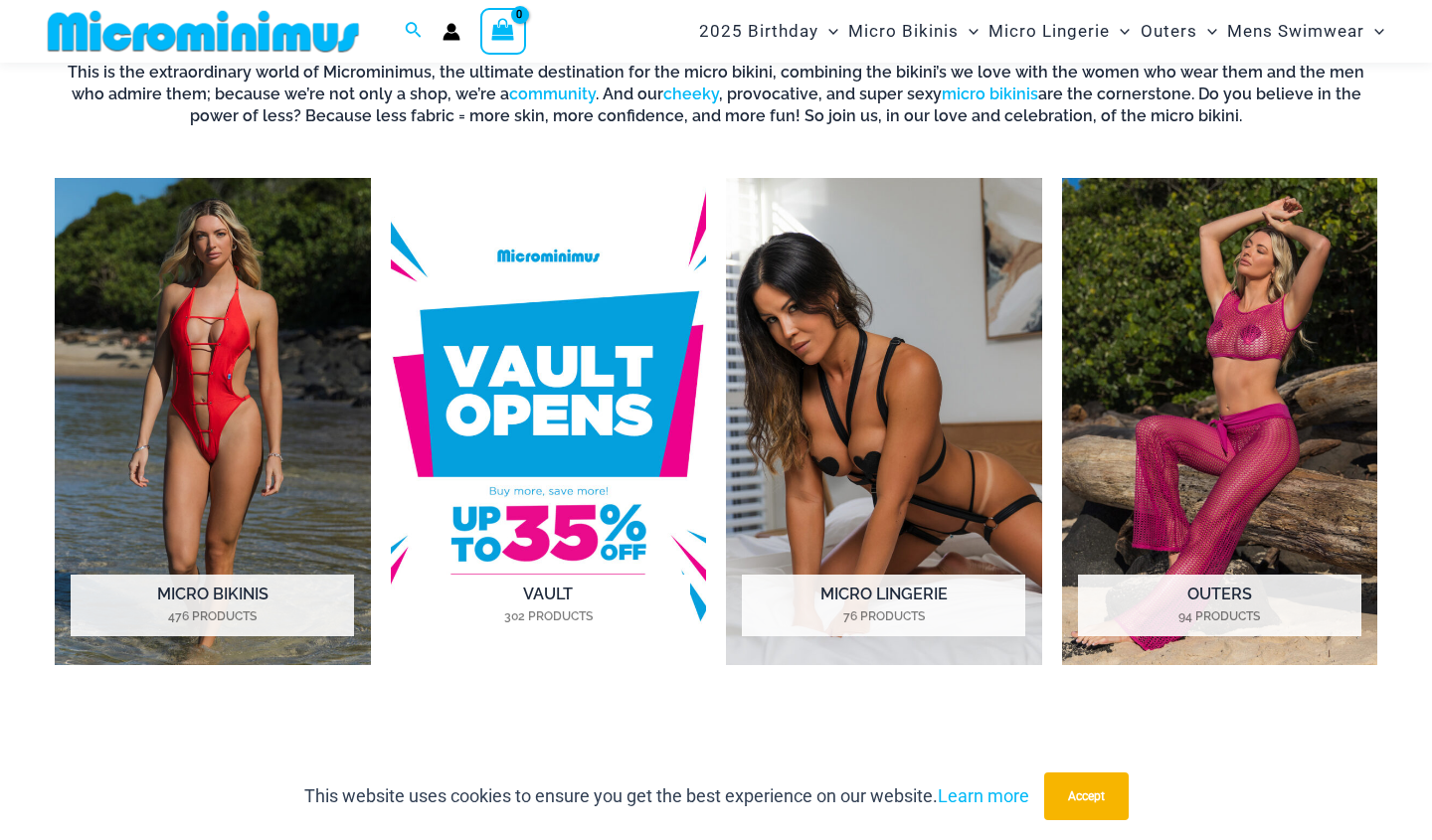 scroll, scrollTop: 775, scrollLeft: 0, axis: vertical 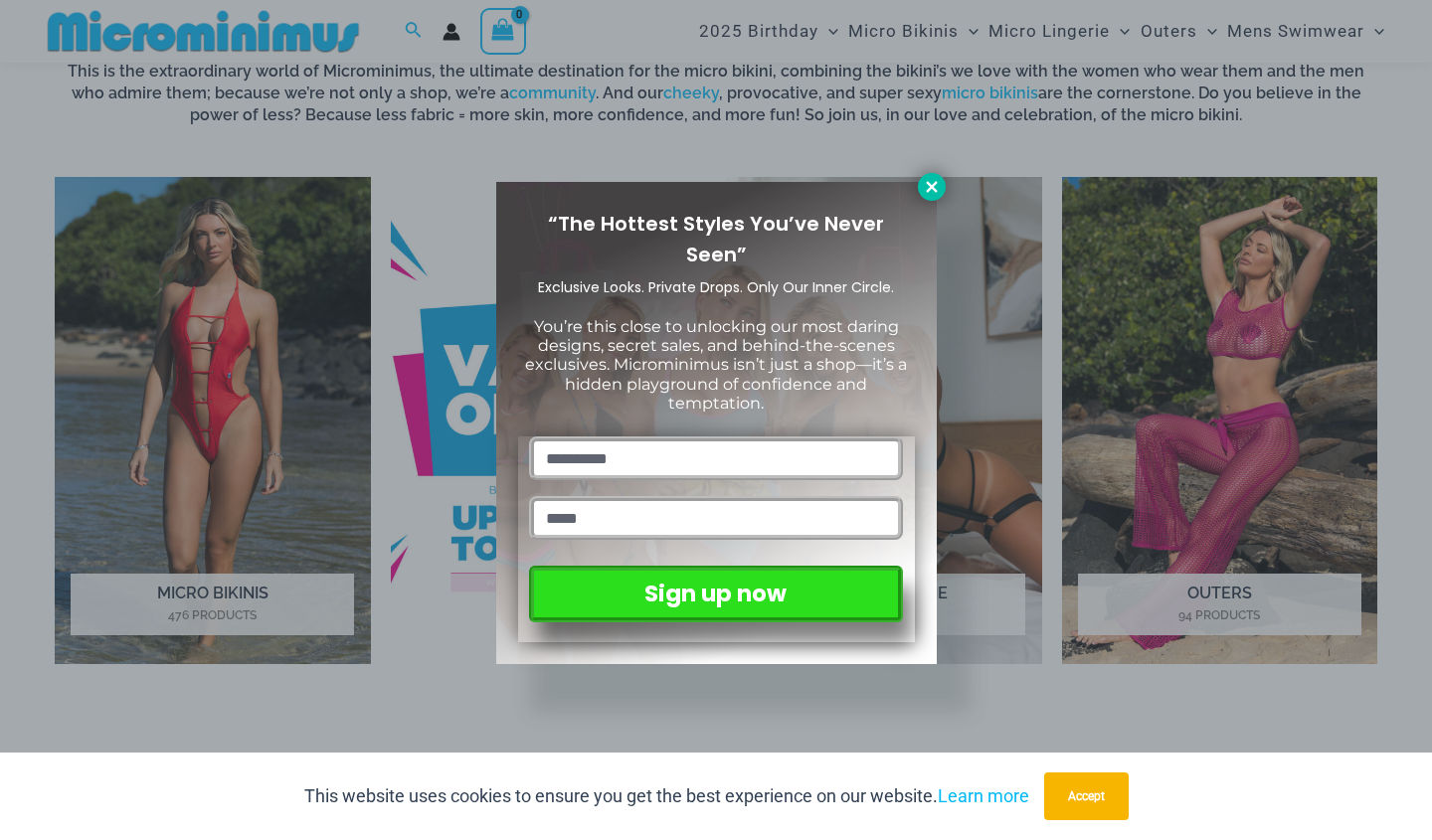 click 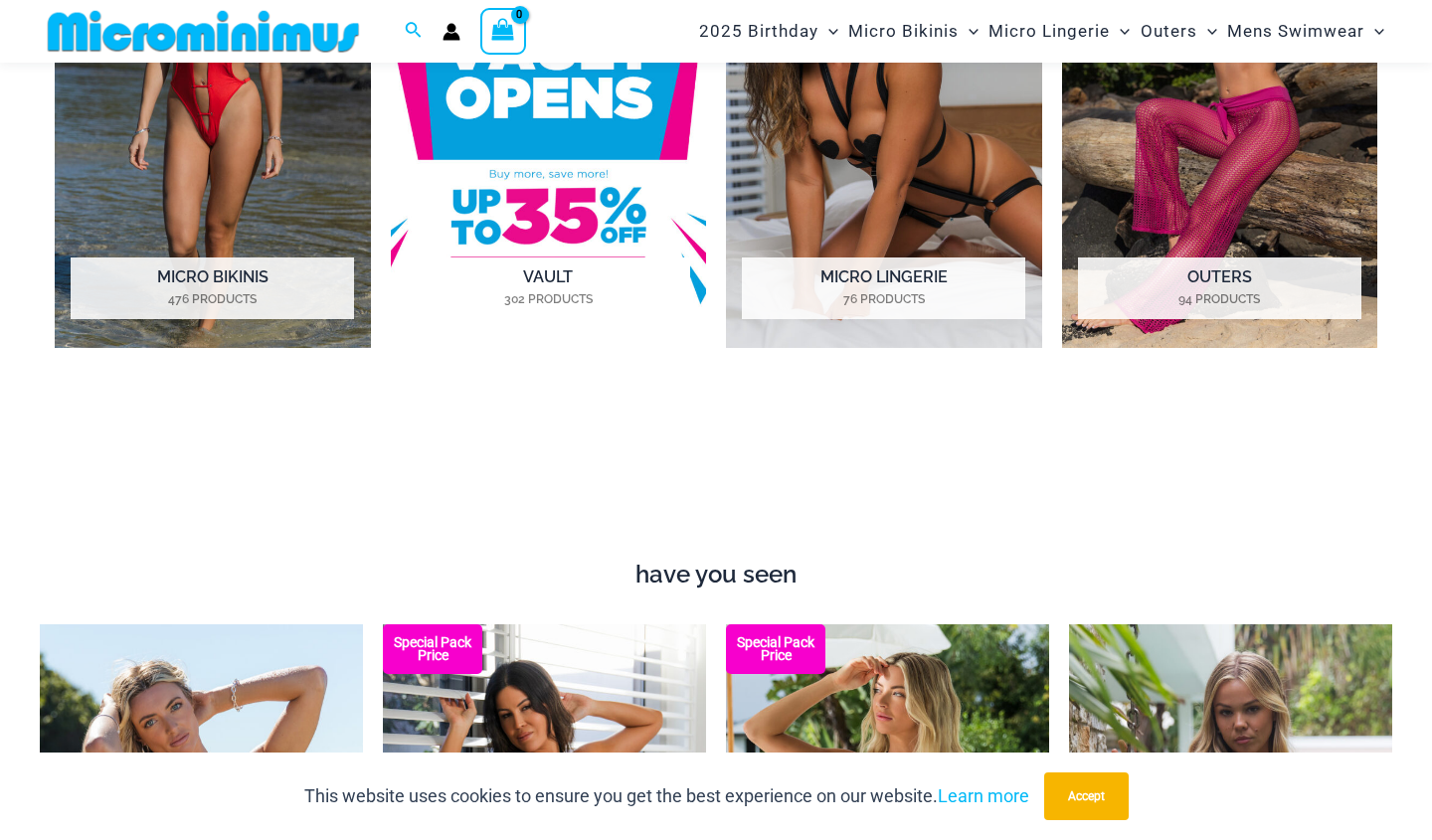 scroll, scrollTop: 1044, scrollLeft: 0, axis: vertical 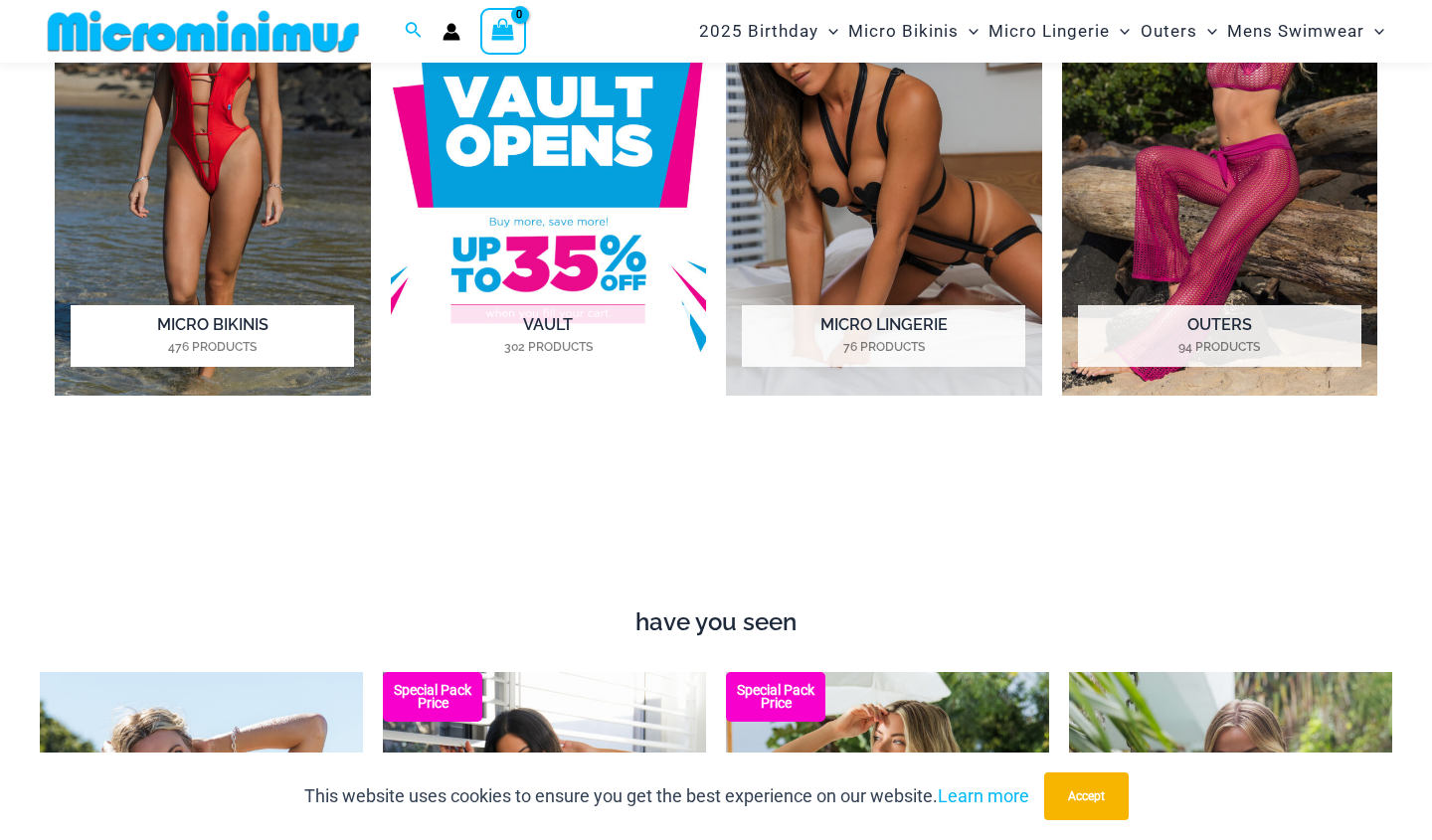 click at bounding box center (213, 152) 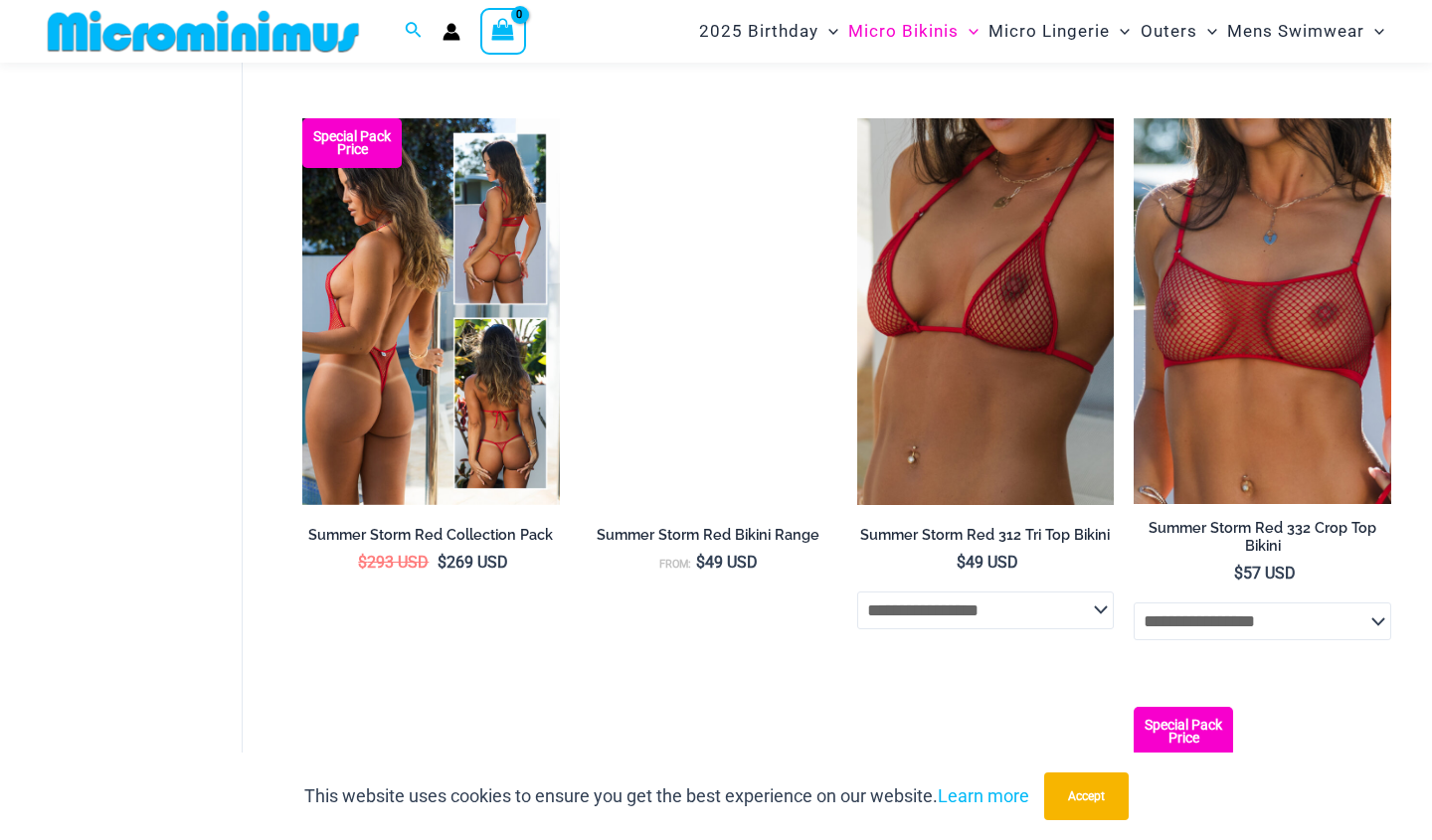 scroll, scrollTop: 2923, scrollLeft: 0, axis: vertical 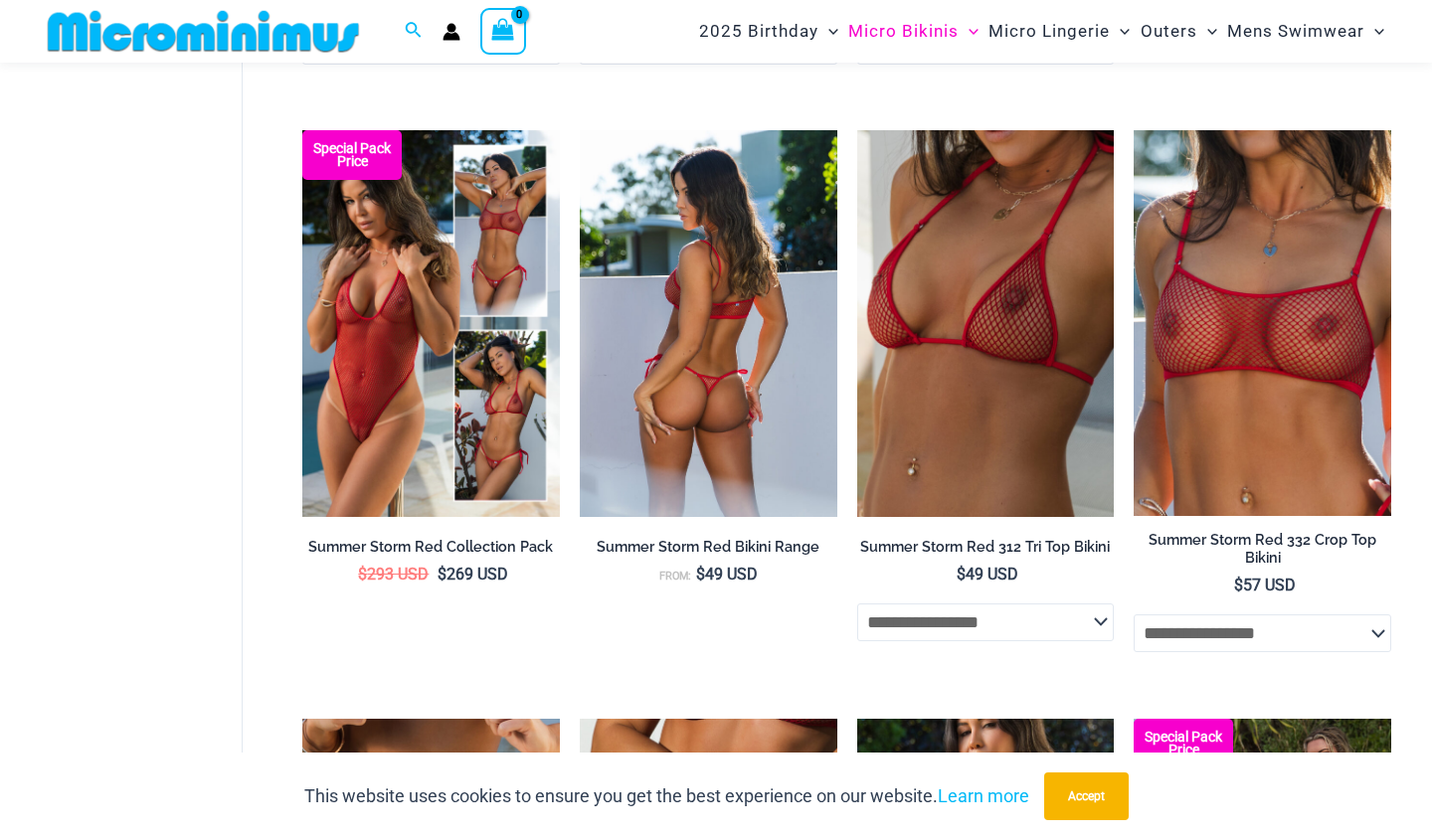 click at bounding box center (708, 323) 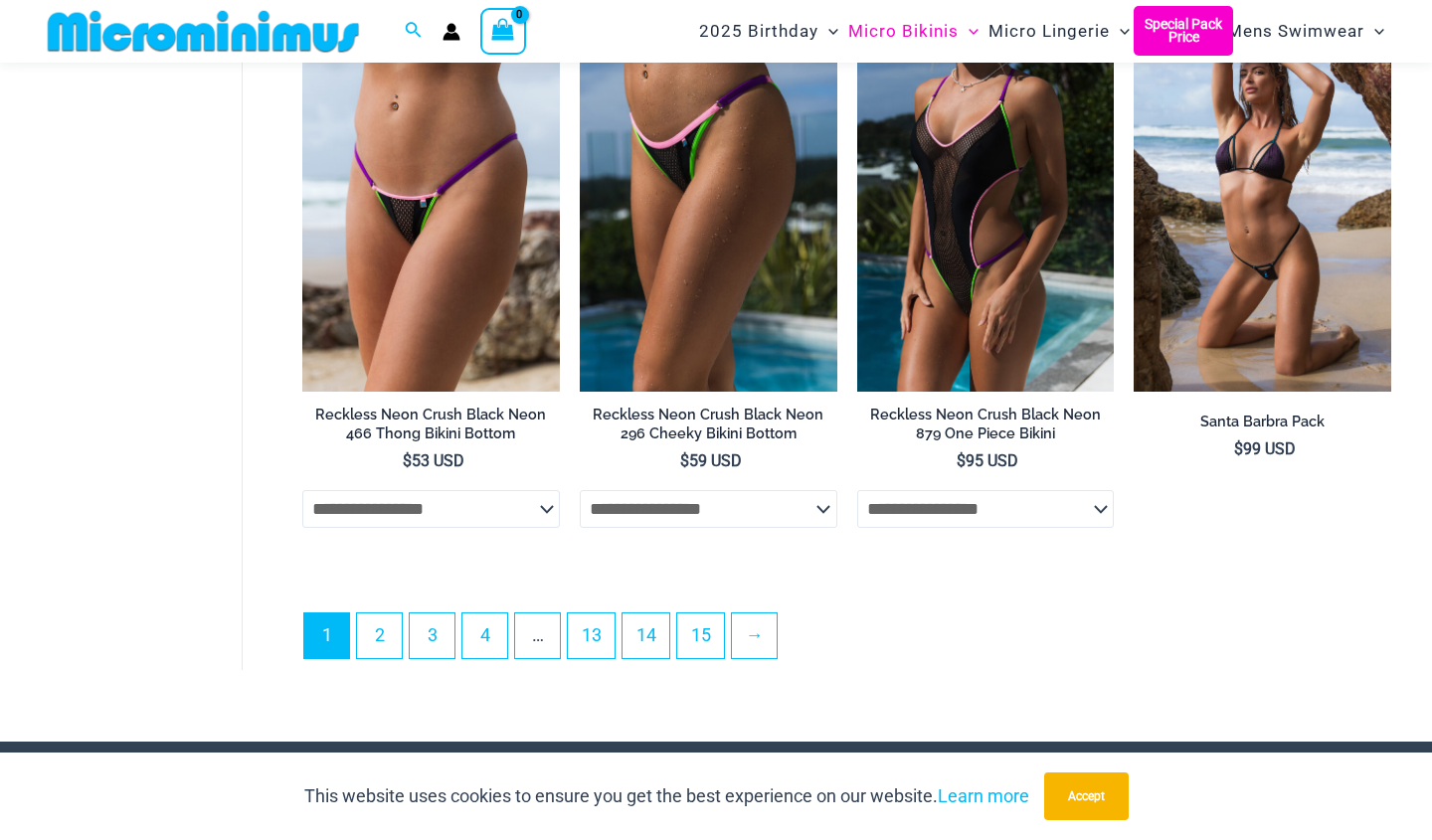 scroll, scrollTop: 4841, scrollLeft: 0, axis: vertical 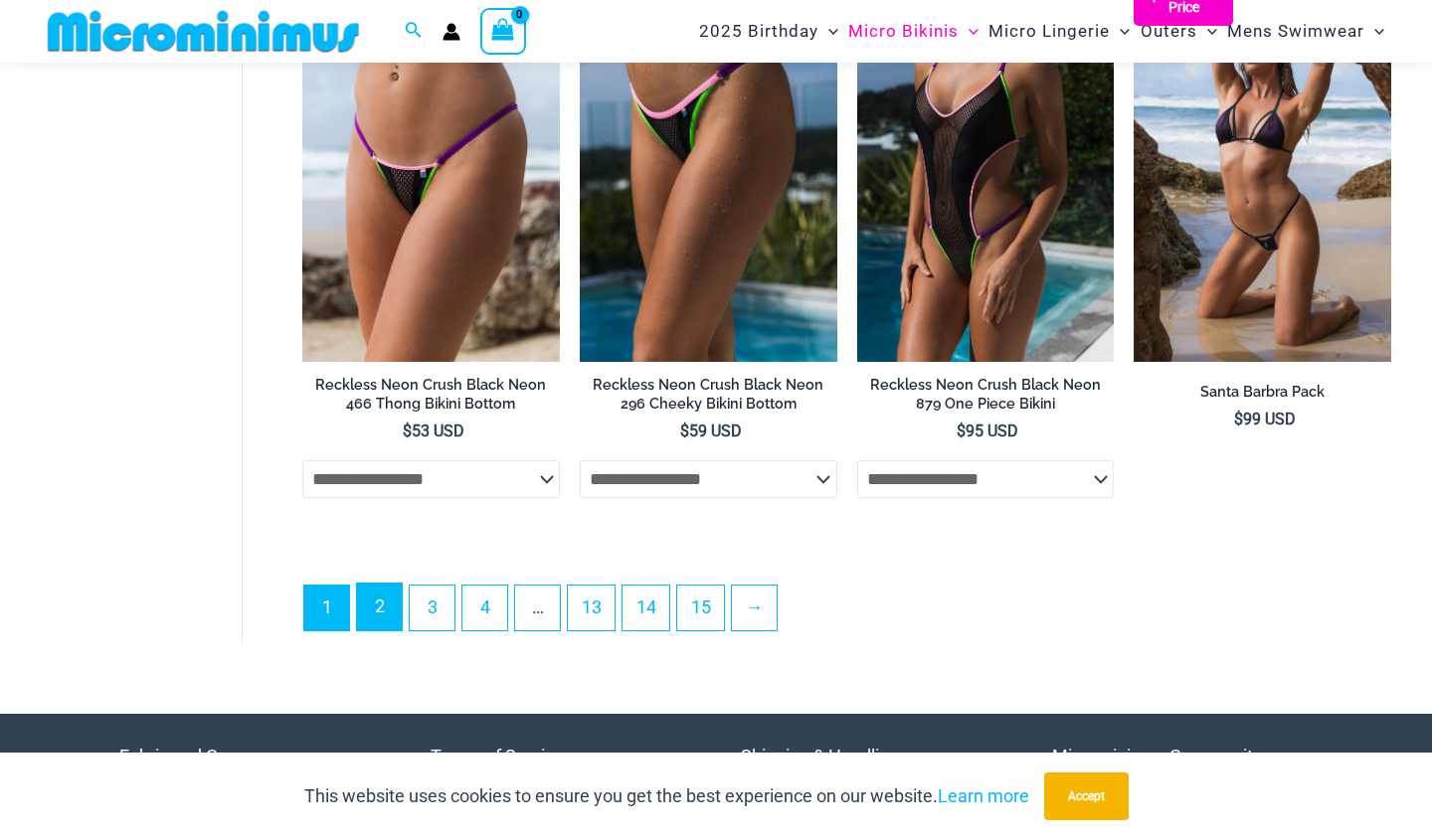 click on "2" at bounding box center (379, 606) 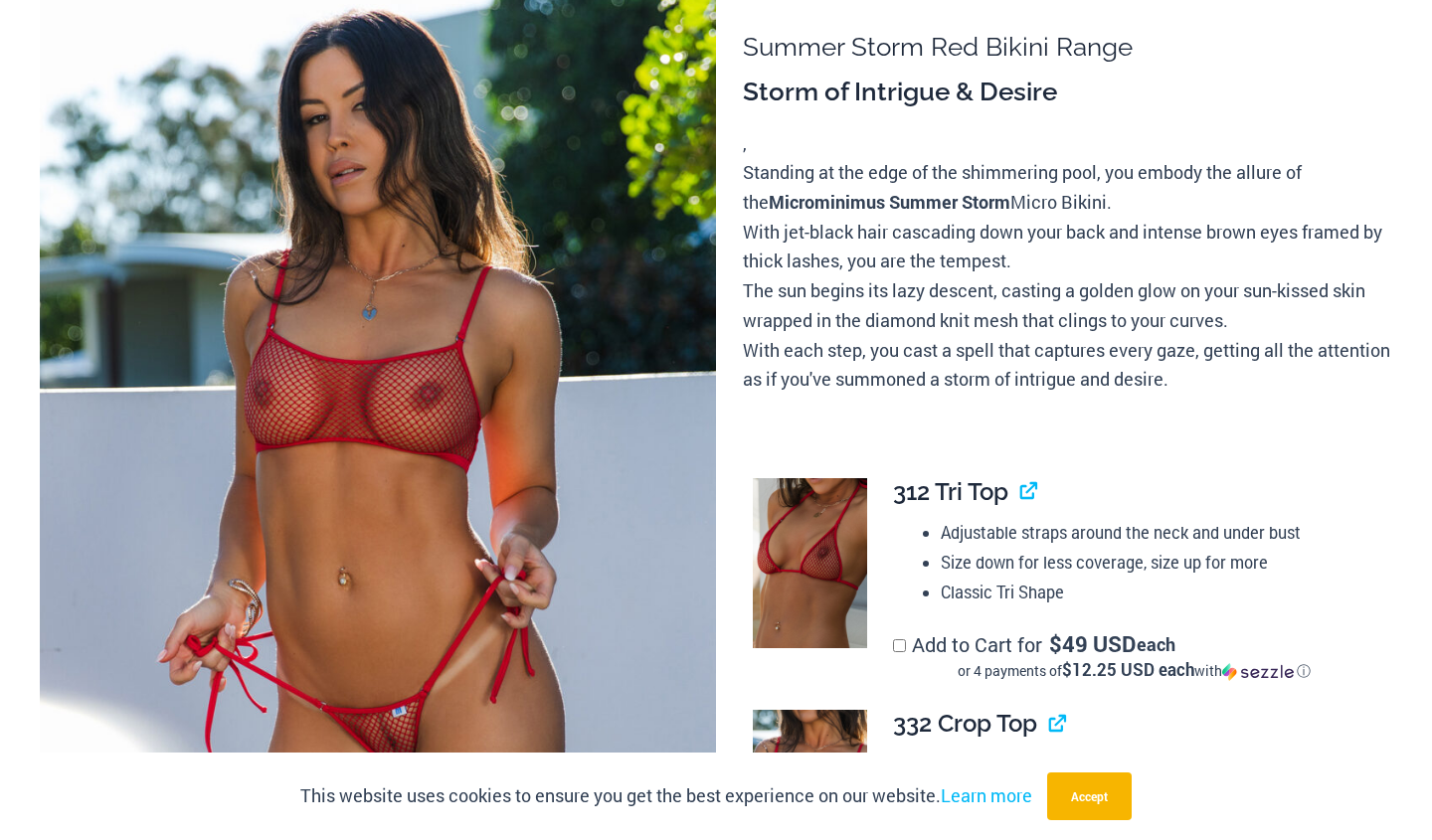 scroll, scrollTop: 222, scrollLeft: 0, axis: vertical 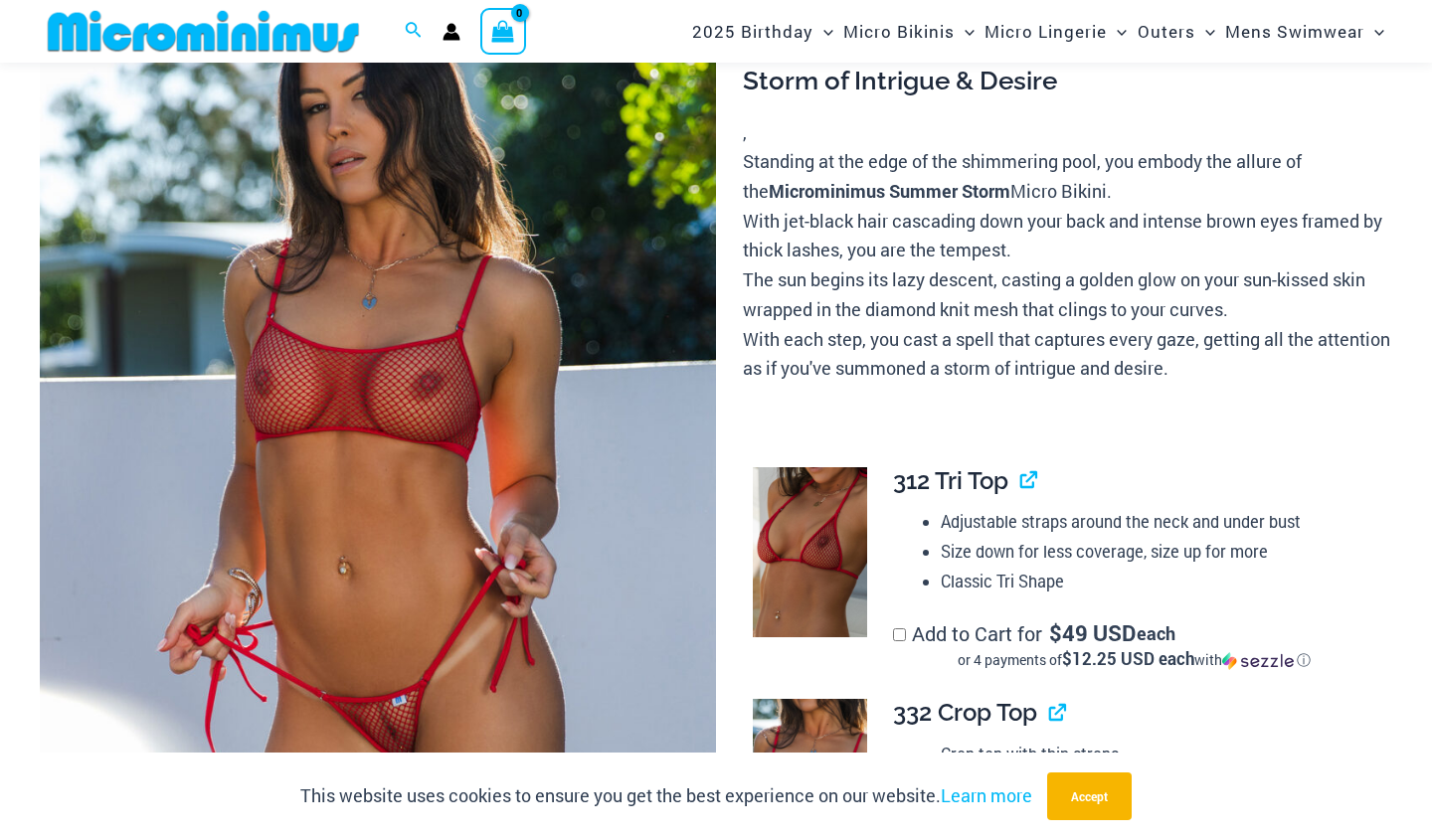 click at bounding box center (378, 466) 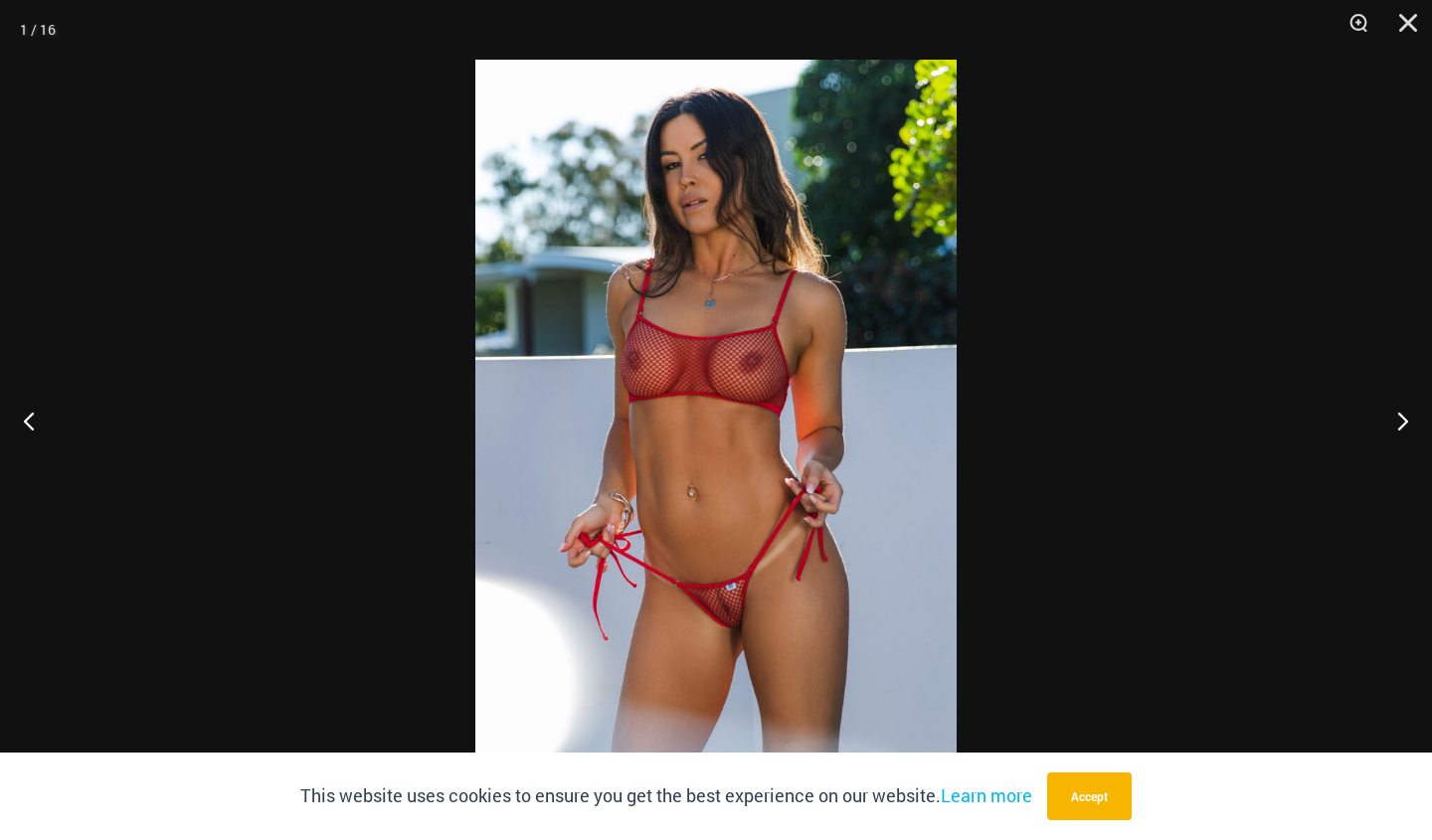click at bounding box center [716, 420] 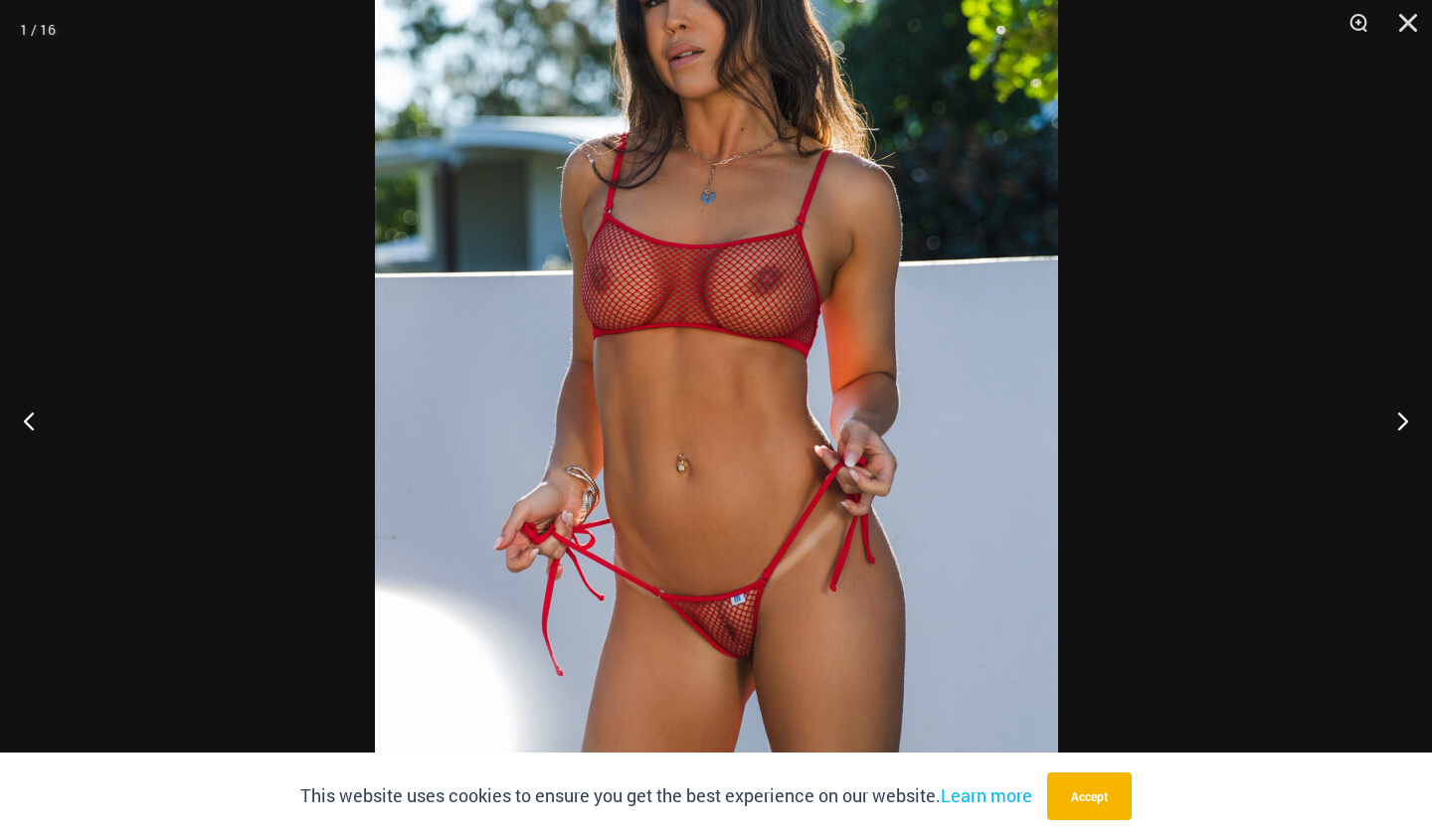 click at bounding box center [716, 363] 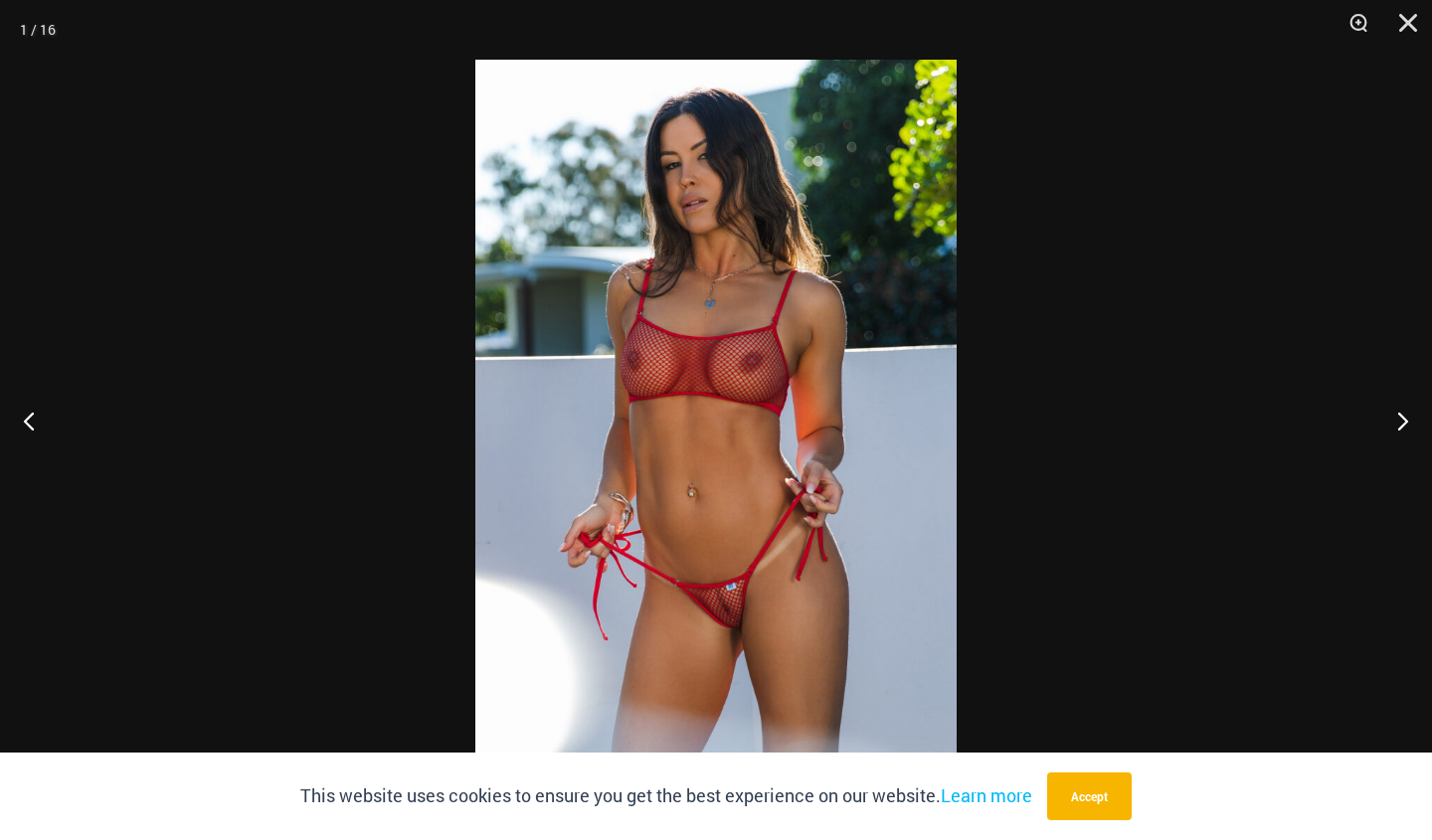 click at bounding box center (716, 420) 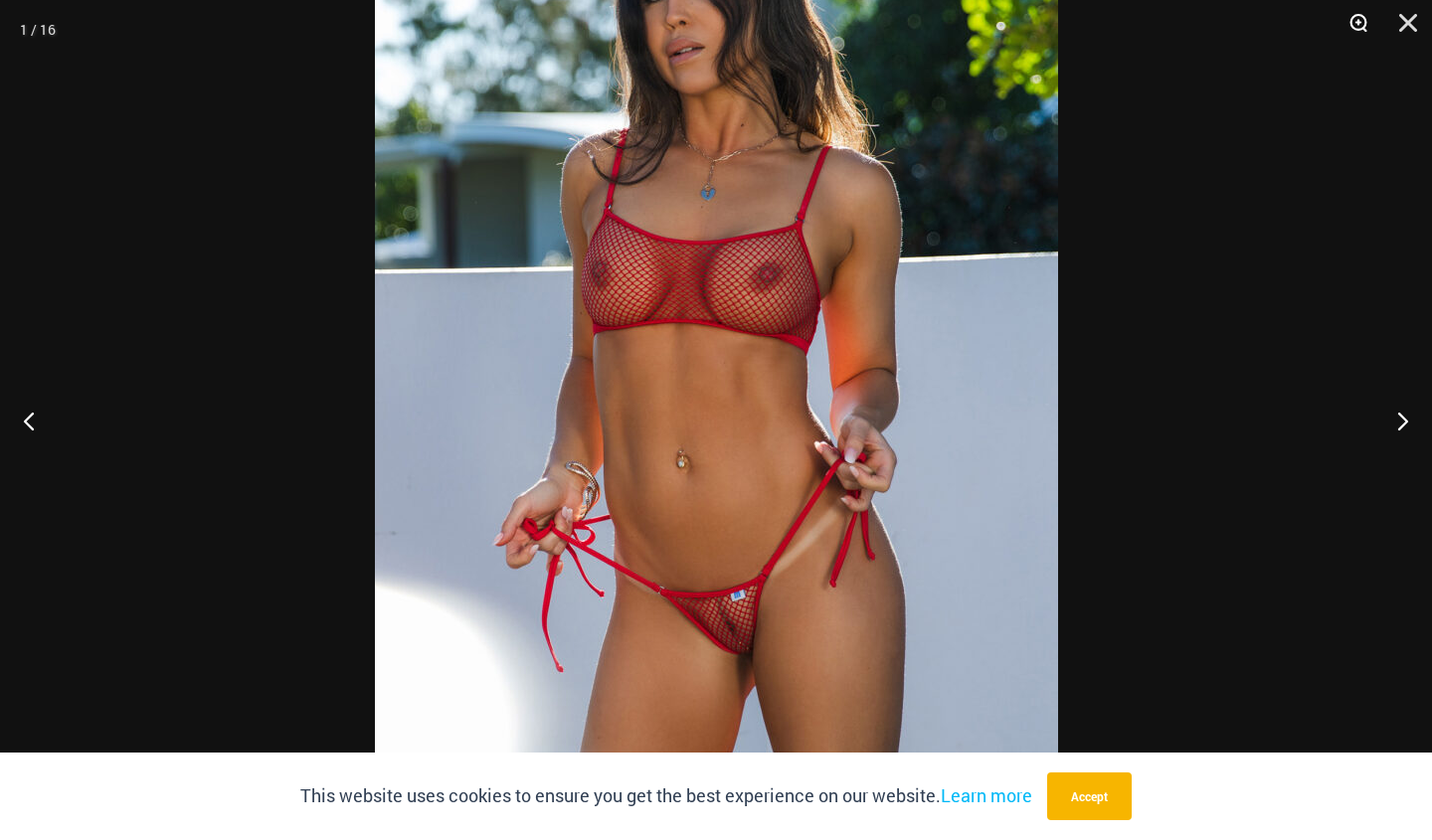 click at bounding box center (1351, 30) 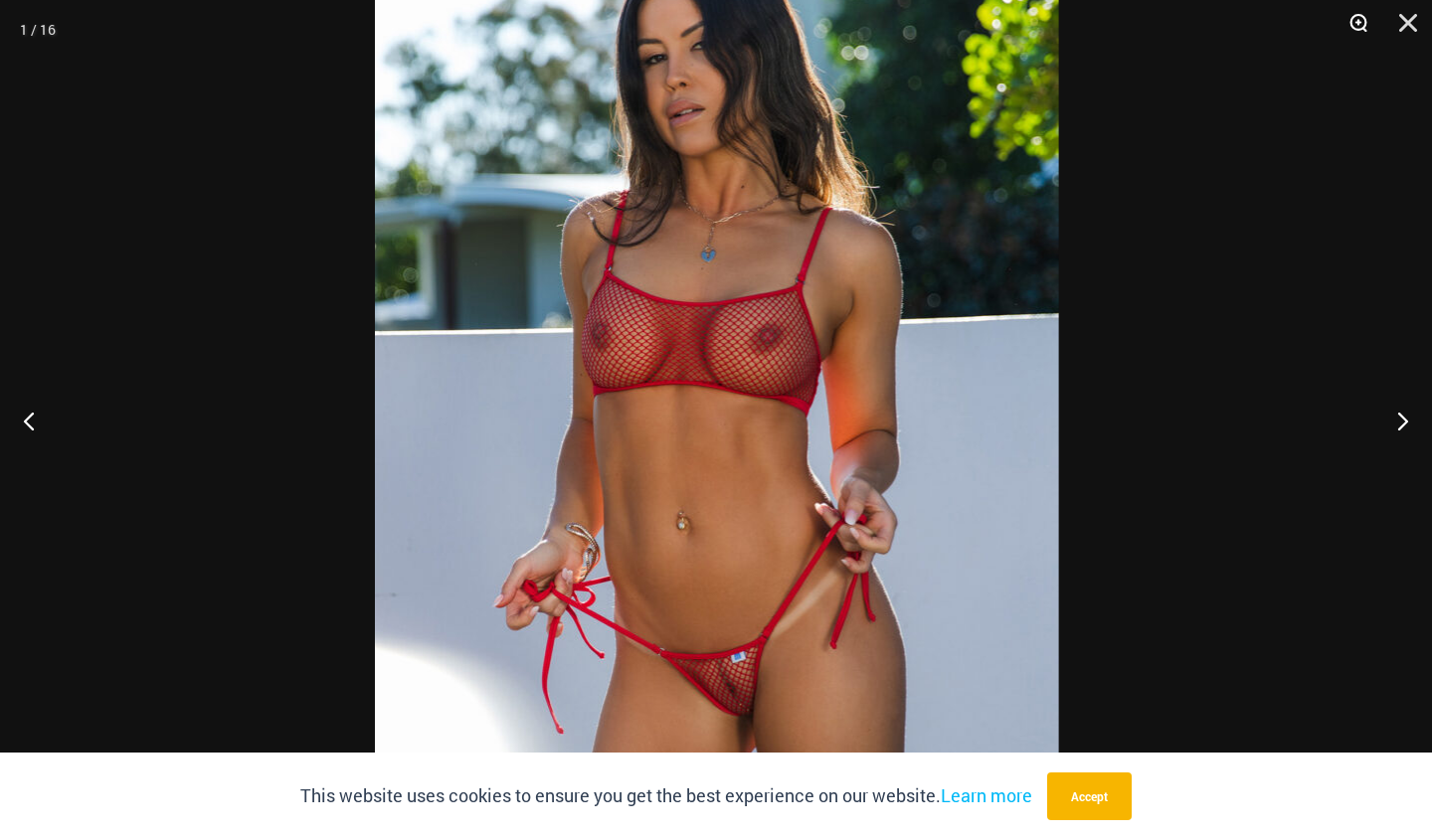 click at bounding box center [1351, 30] 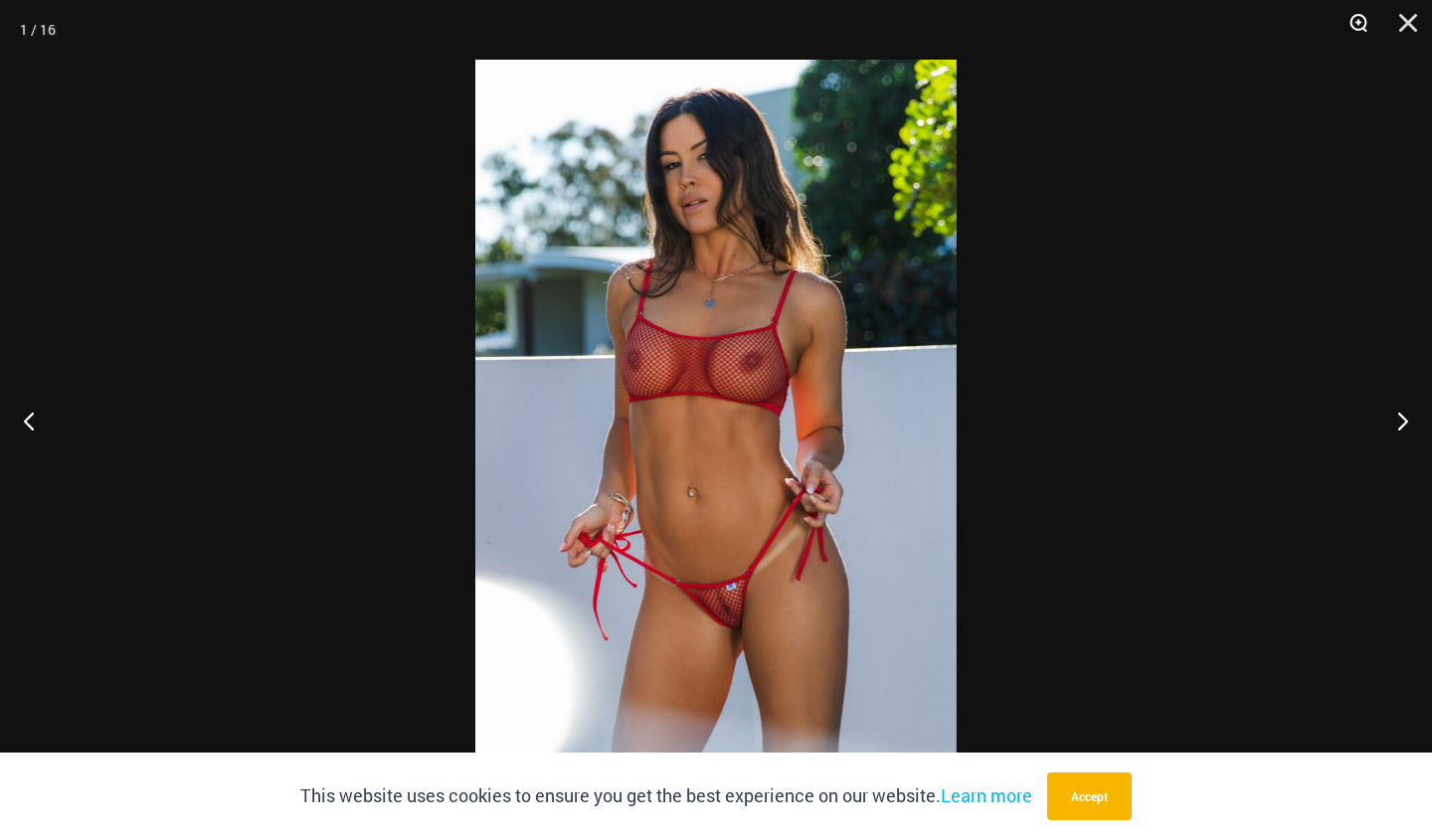 click at bounding box center (1351, 30) 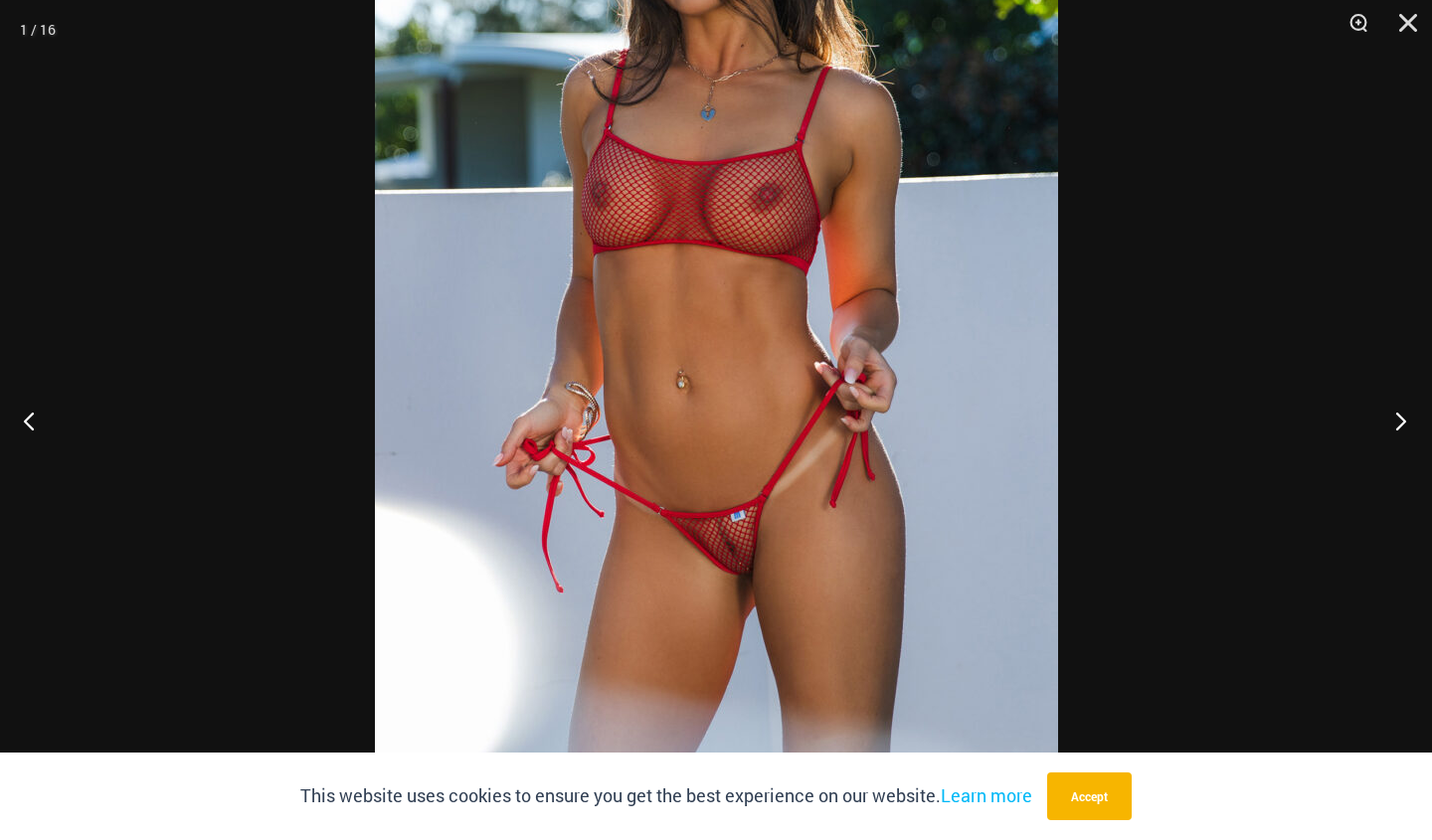 click at bounding box center [1394, 420] 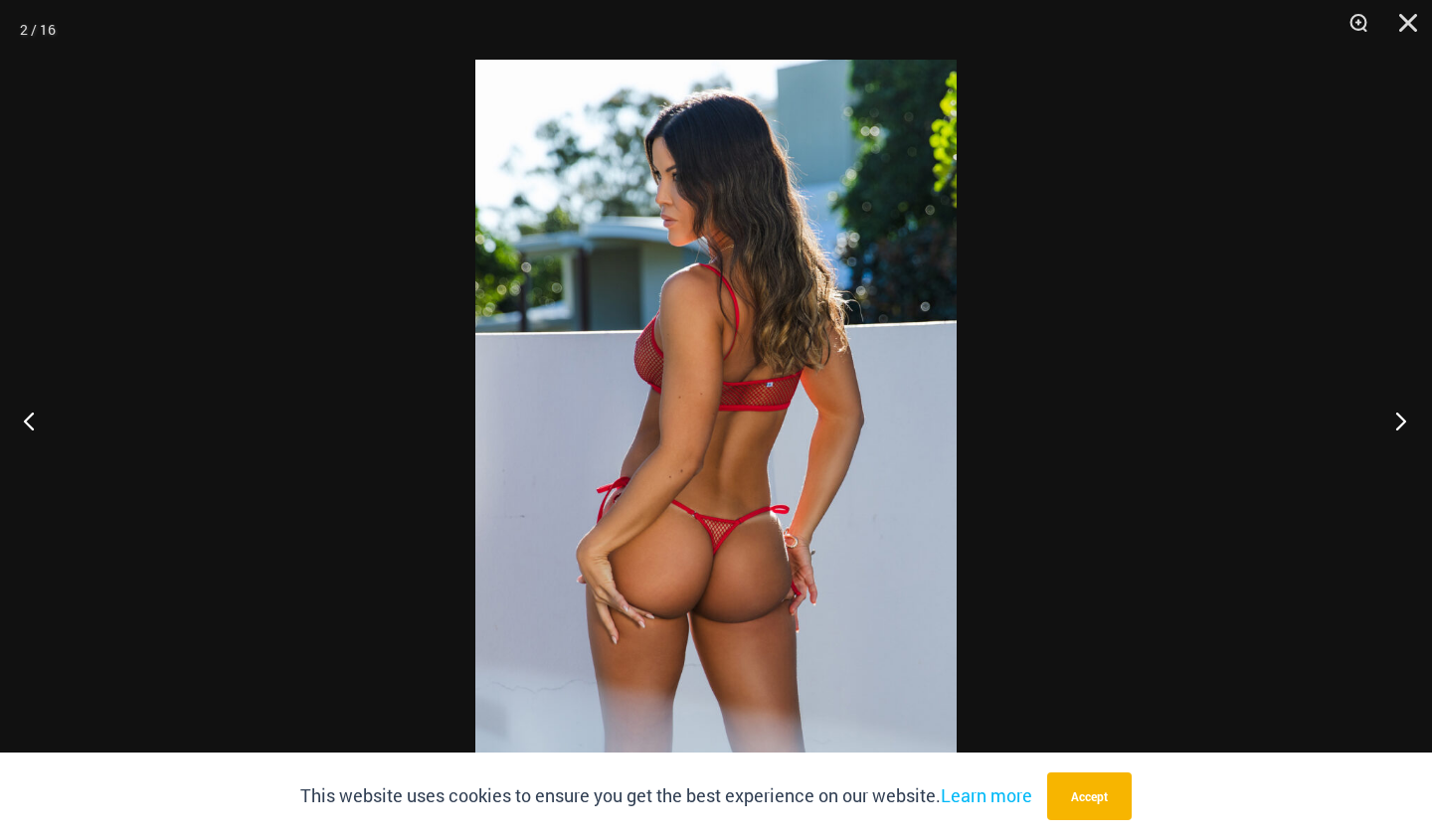 click at bounding box center (1394, 420) 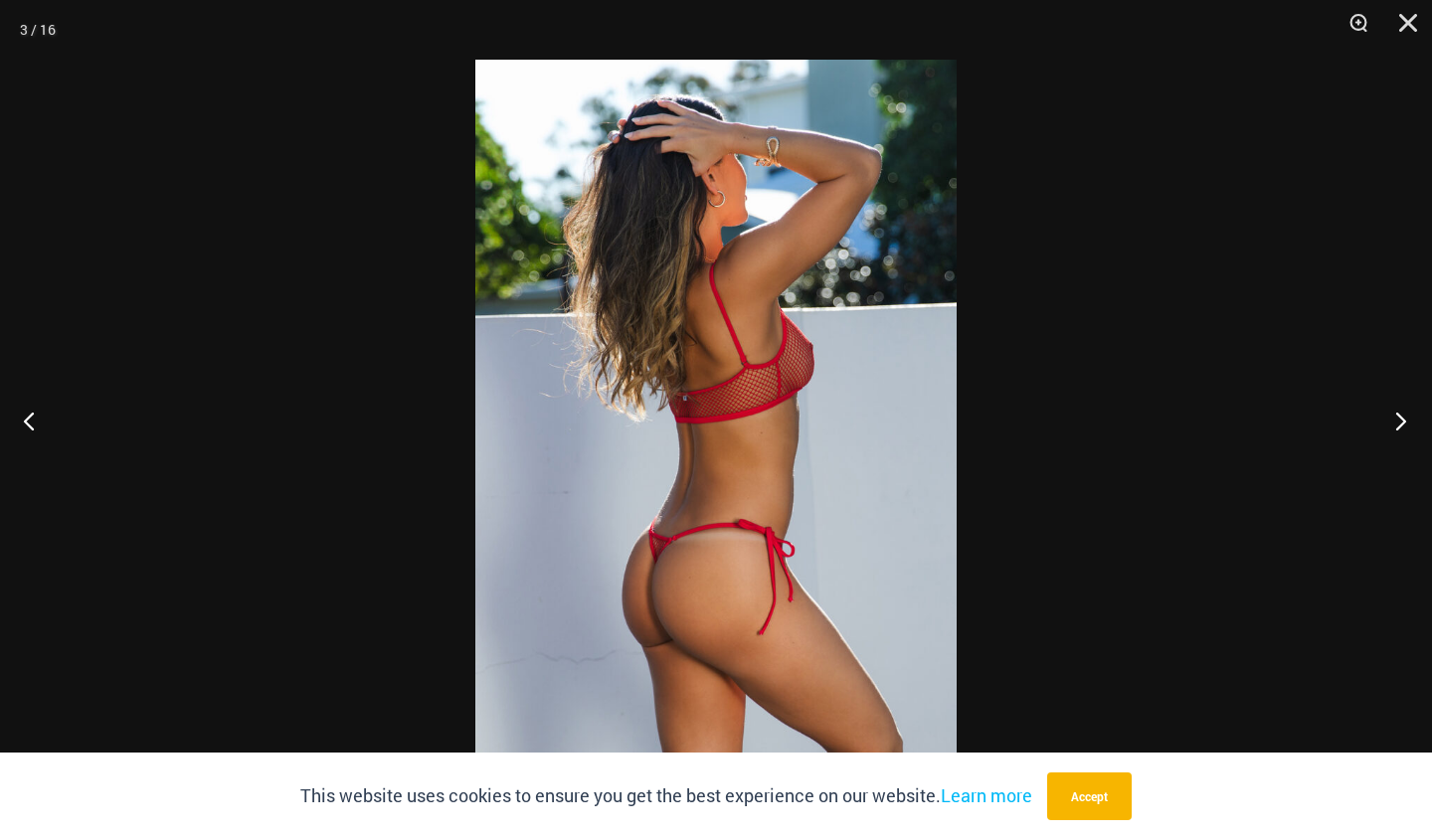 click at bounding box center (1394, 420) 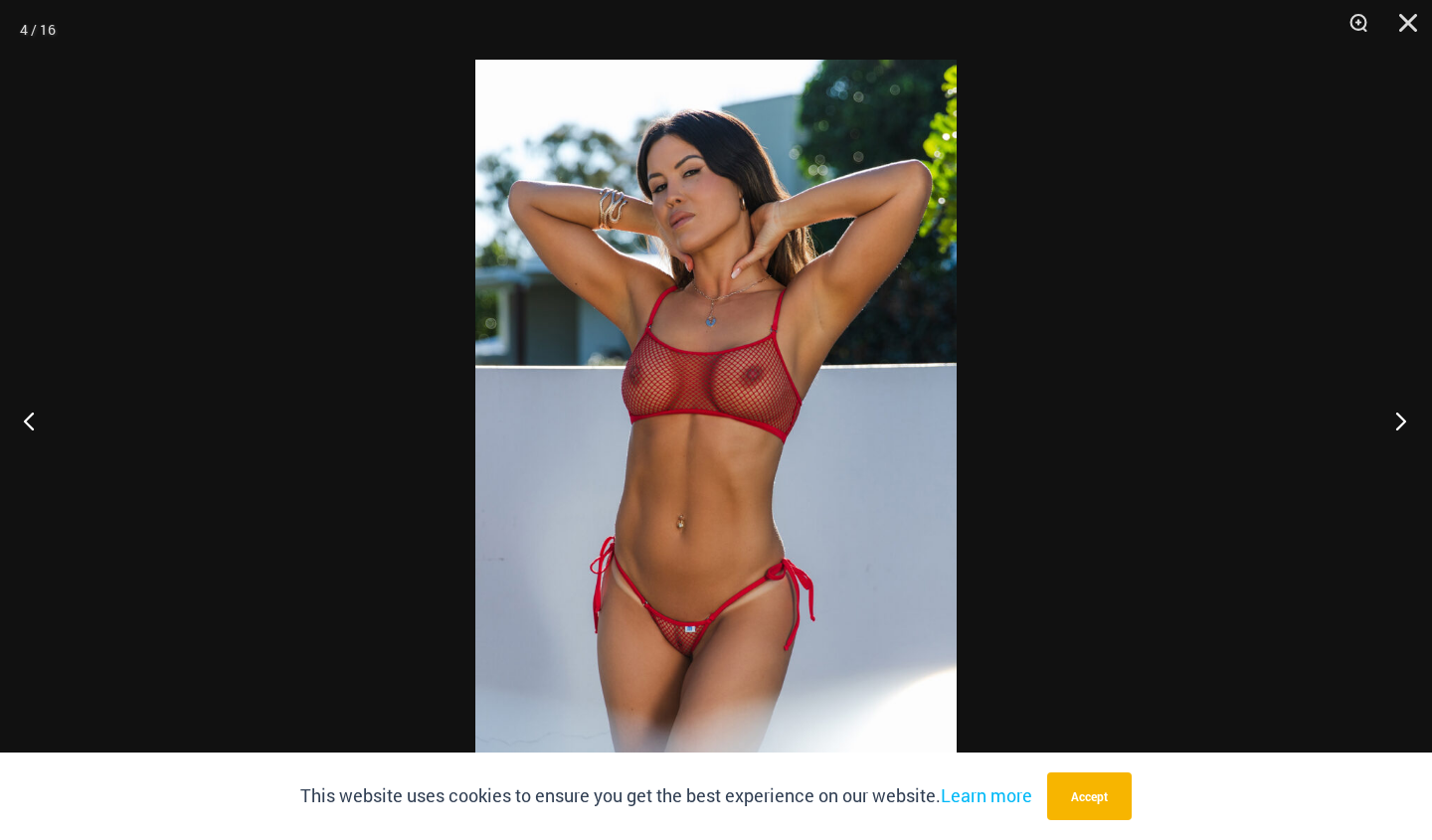 click at bounding box center [1394, 420] 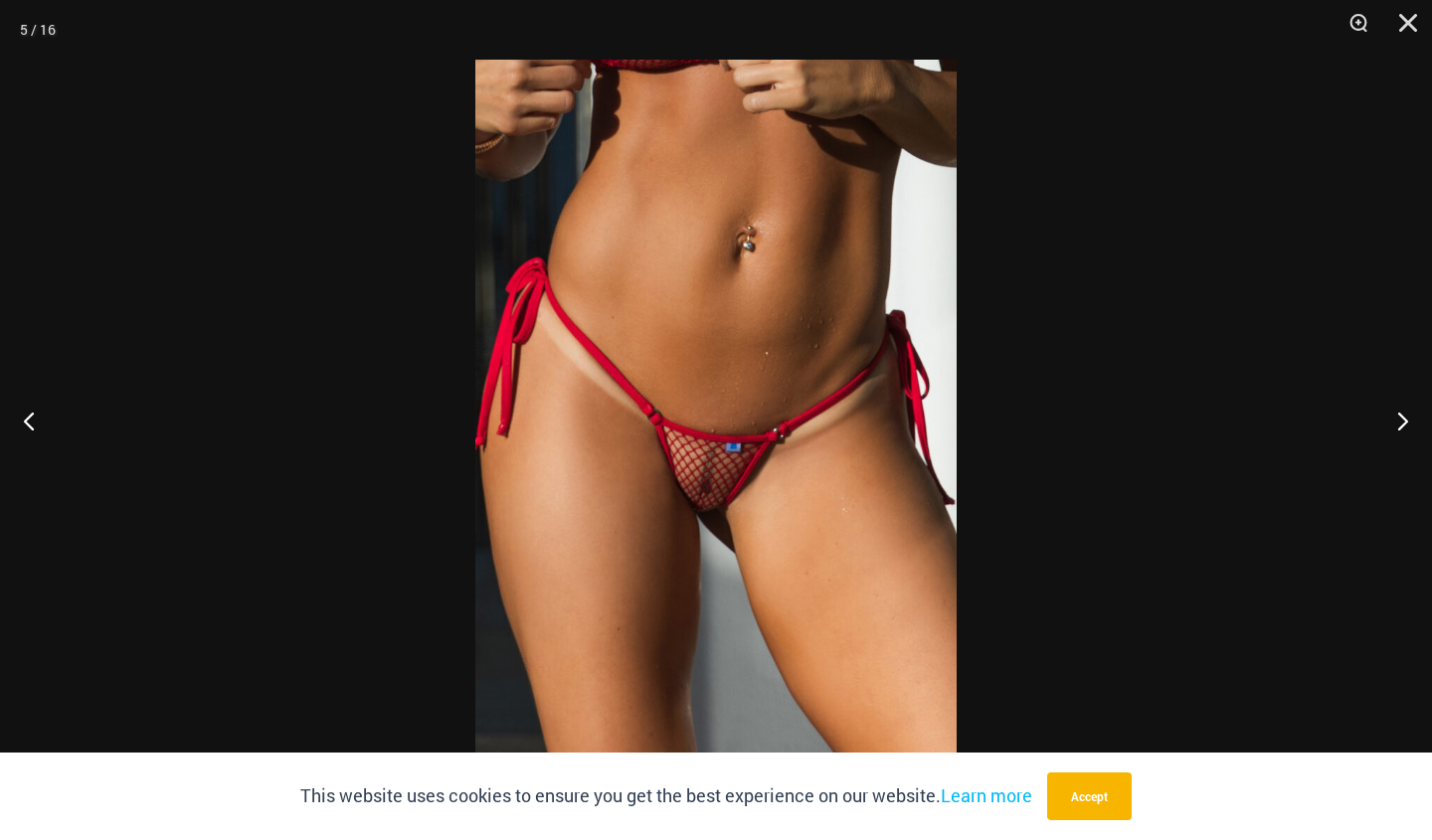 click at bounding box center (716, 420) 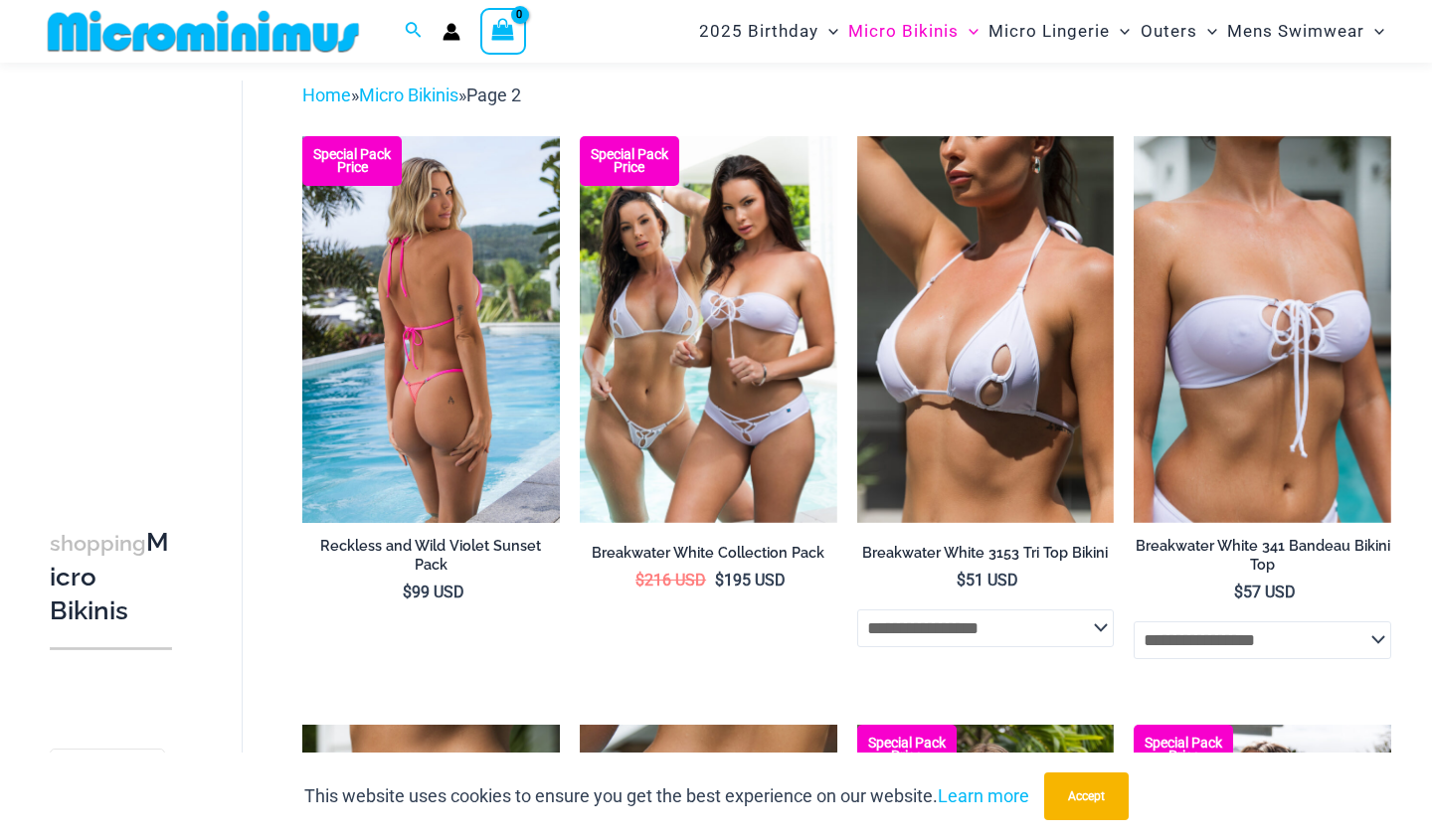 scroll, scrollTop: 0, scrollLeft: 0, axis: both 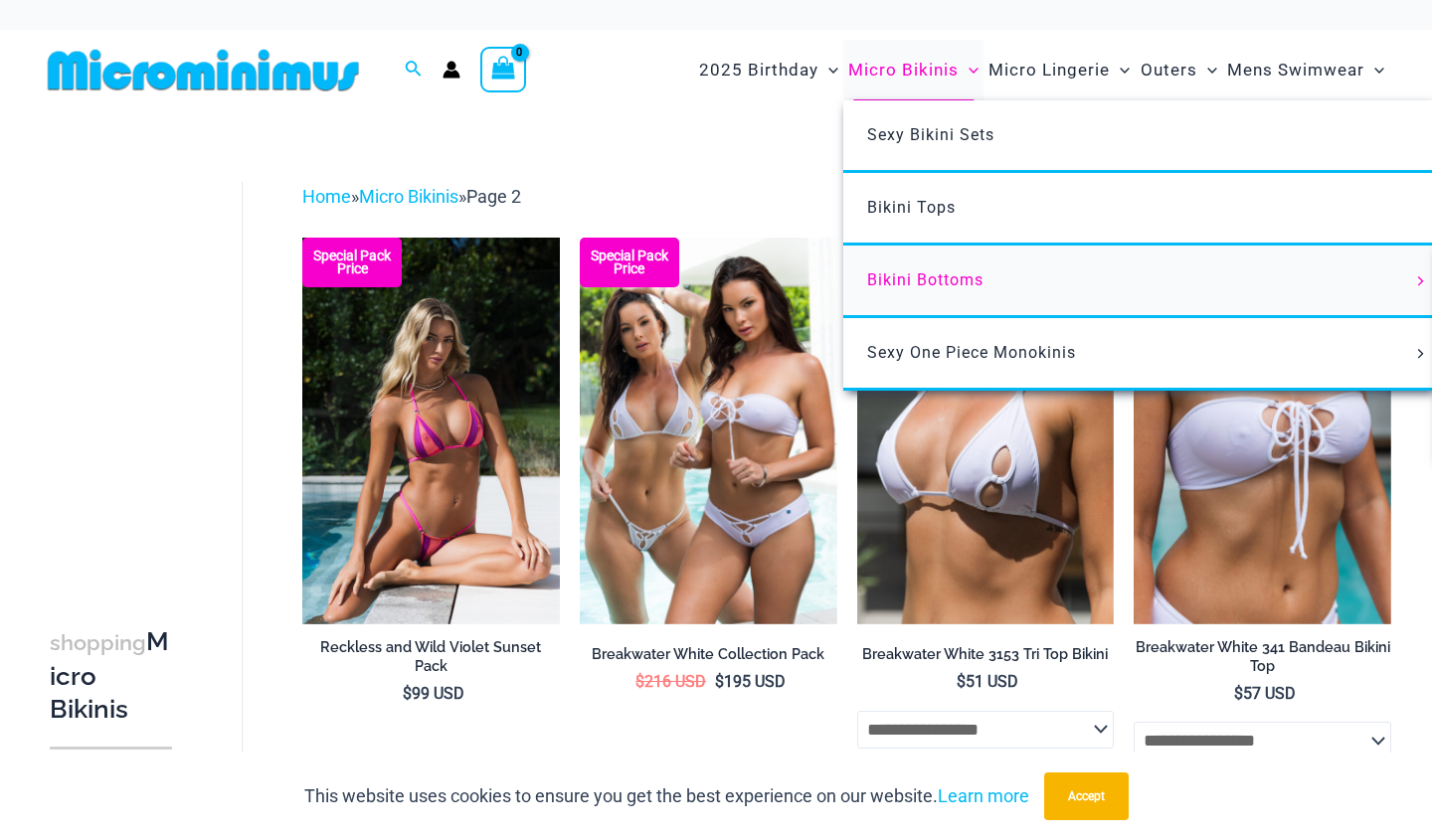 click on "Bikini Bottoms" at bounding box center [925, 279] 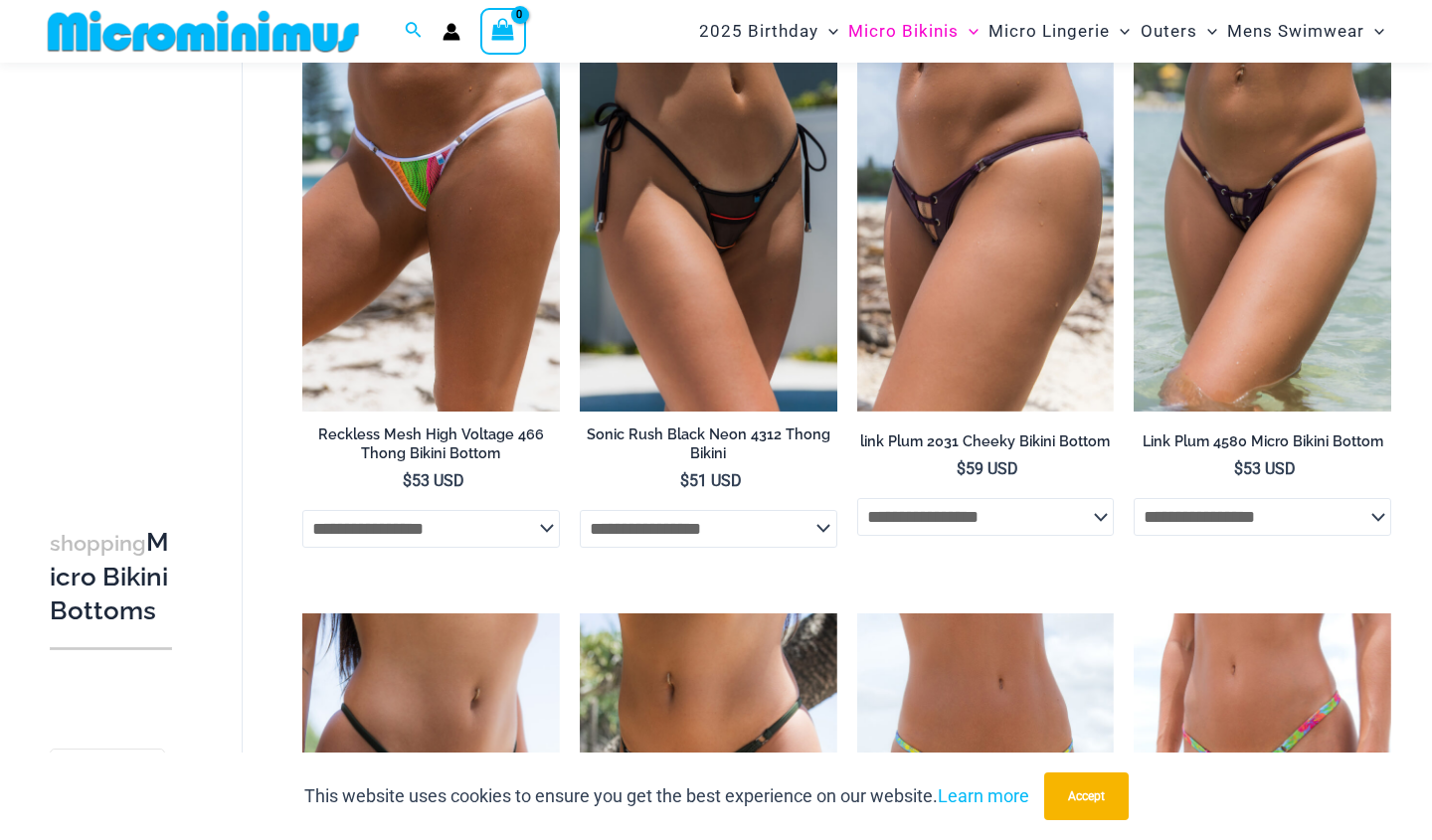 scroll, scrollTop: 4613, scrollLeft: 0, axis: vertical 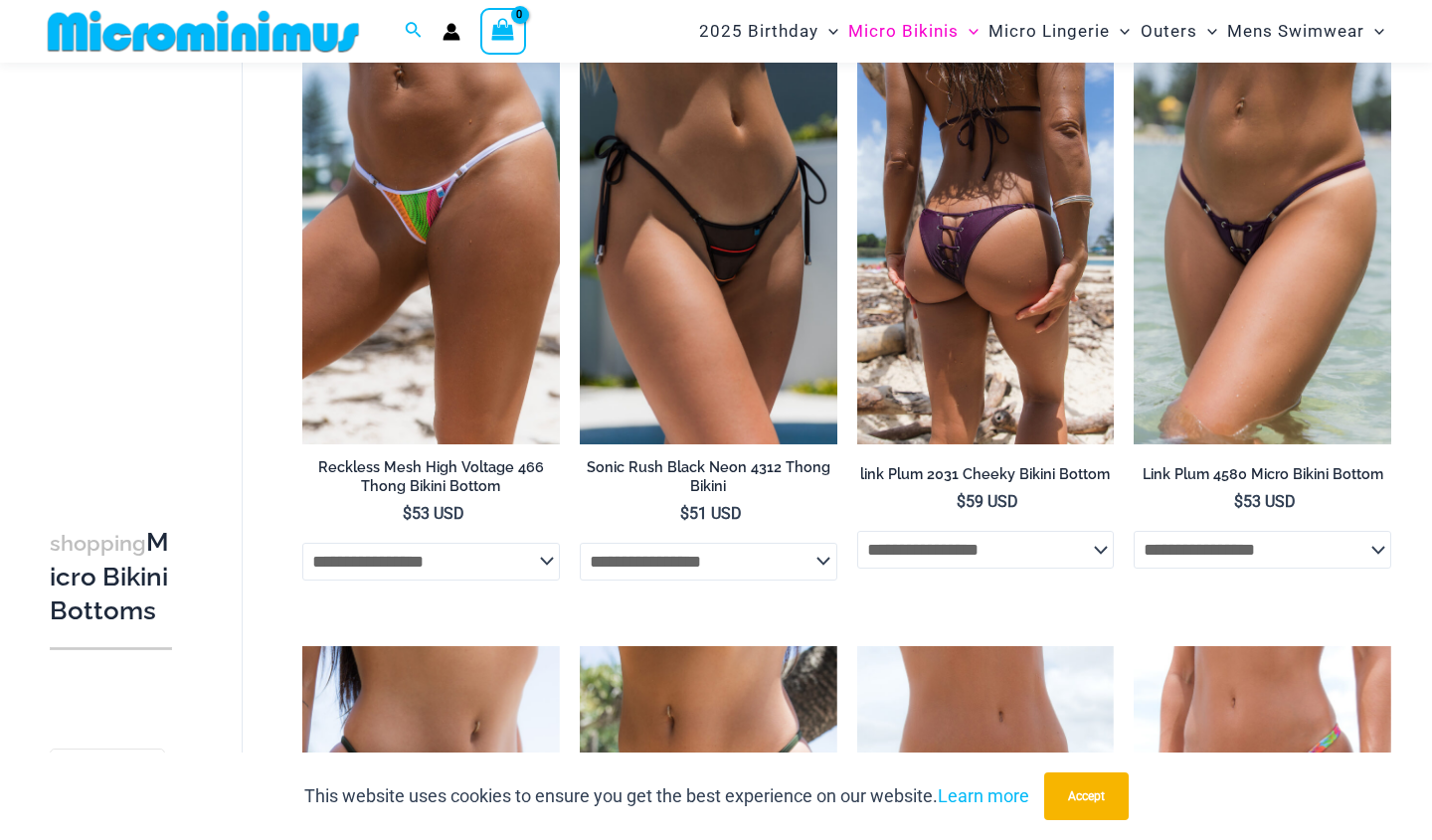 click at bounding box center (985, 252) 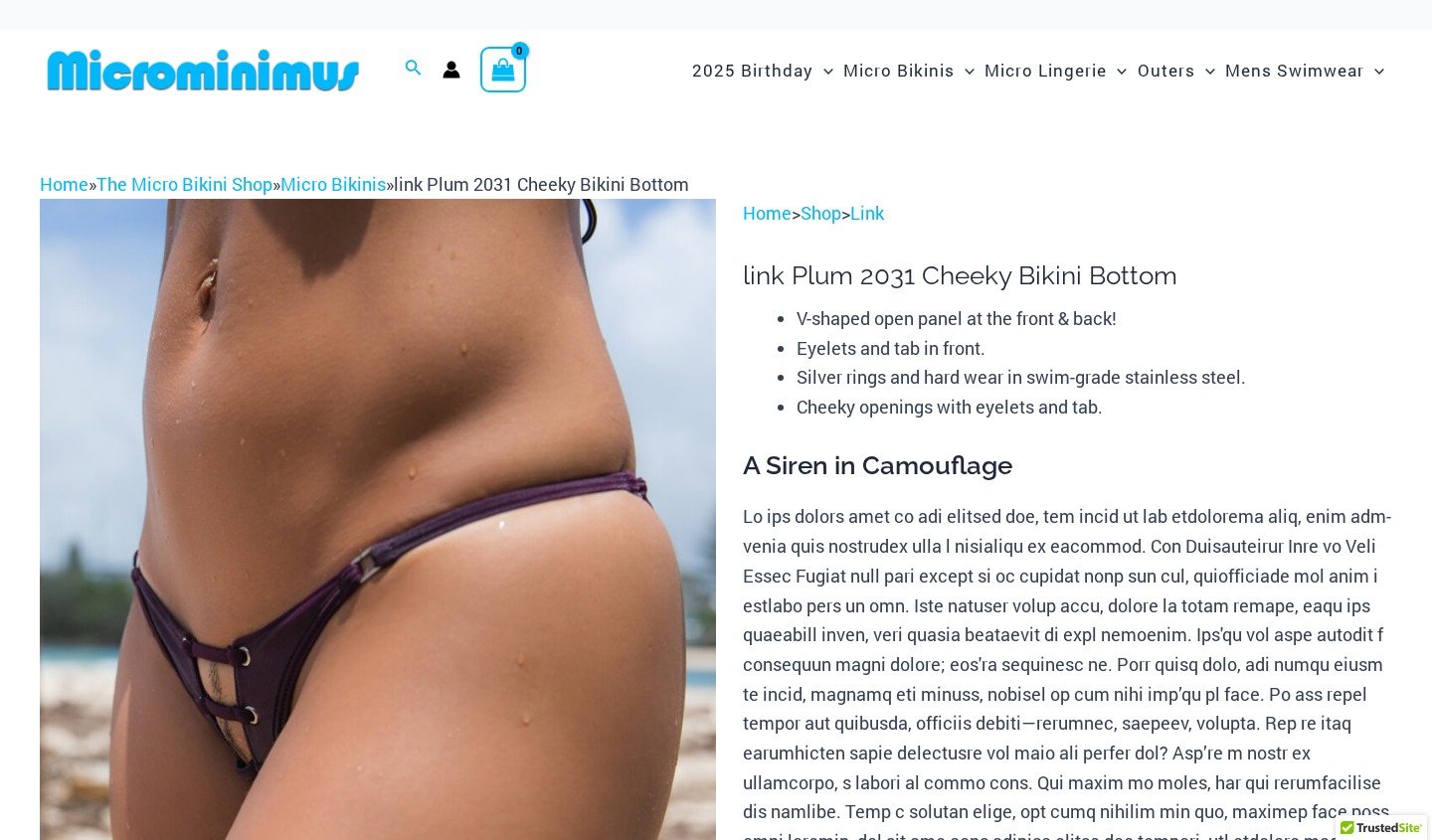 scroll, scrollTop: 0, scrollLeft: 0, axis: both 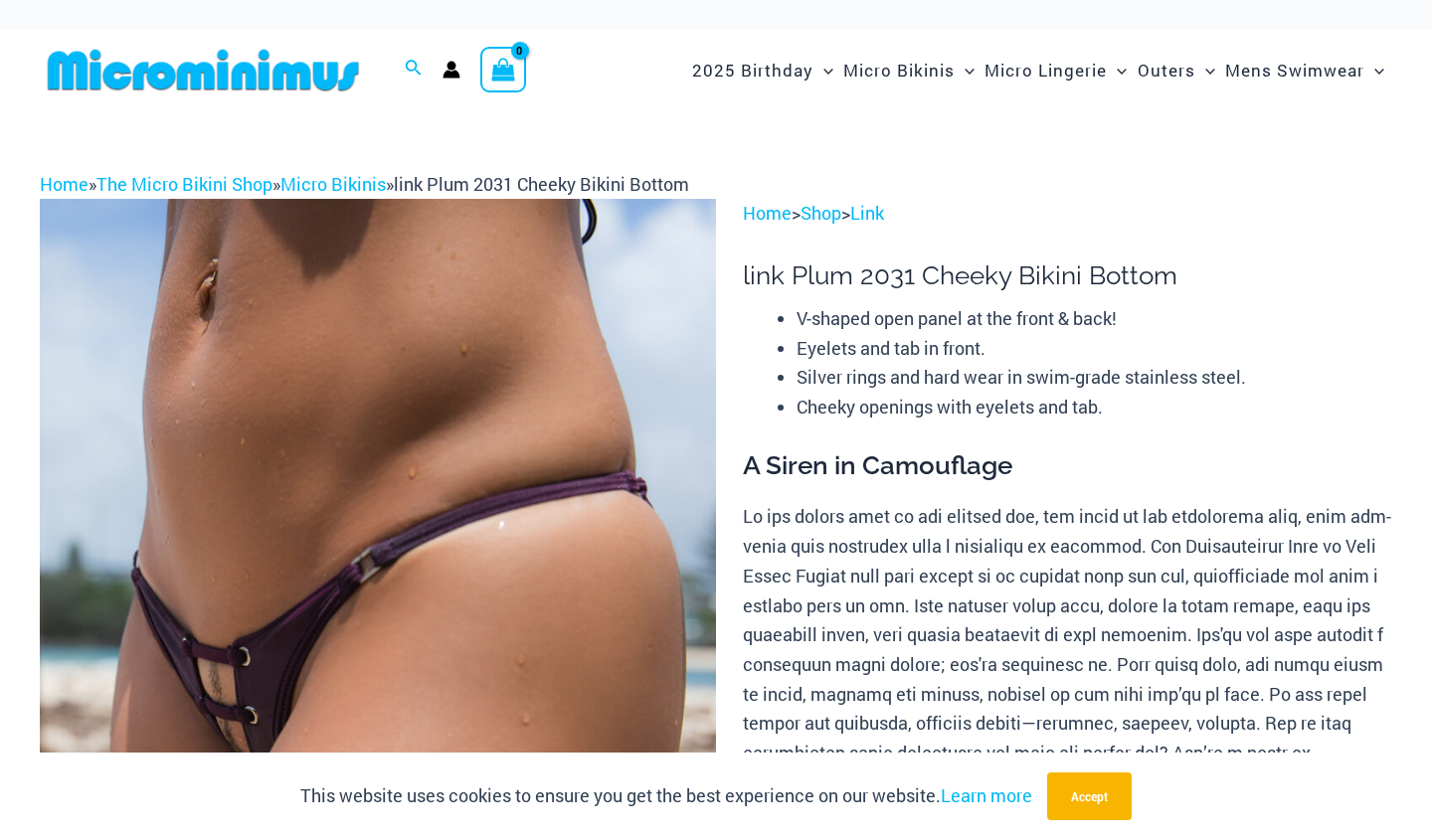click at bounding box center (378, 706) 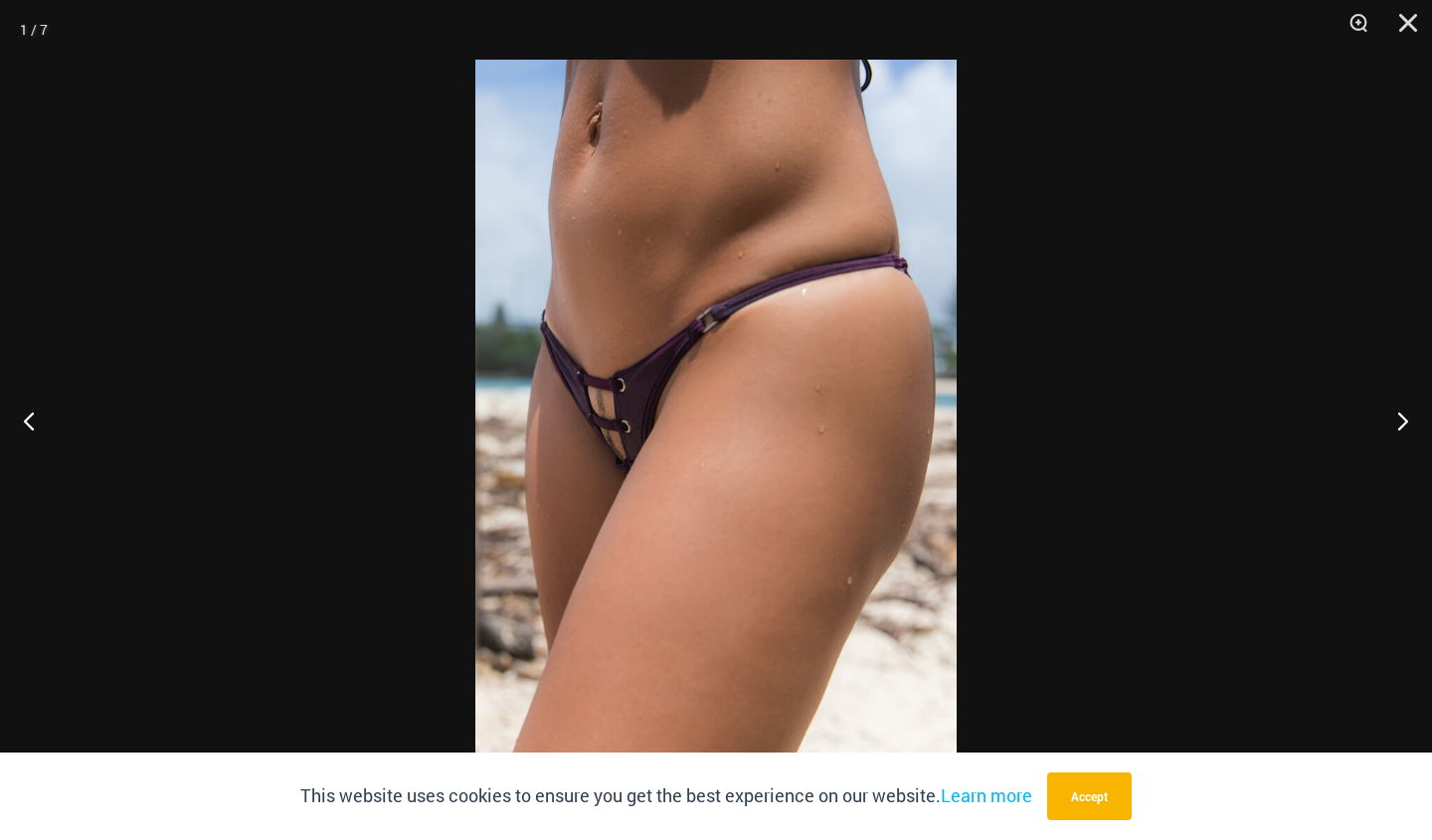 click at bounding box center (716, 420) 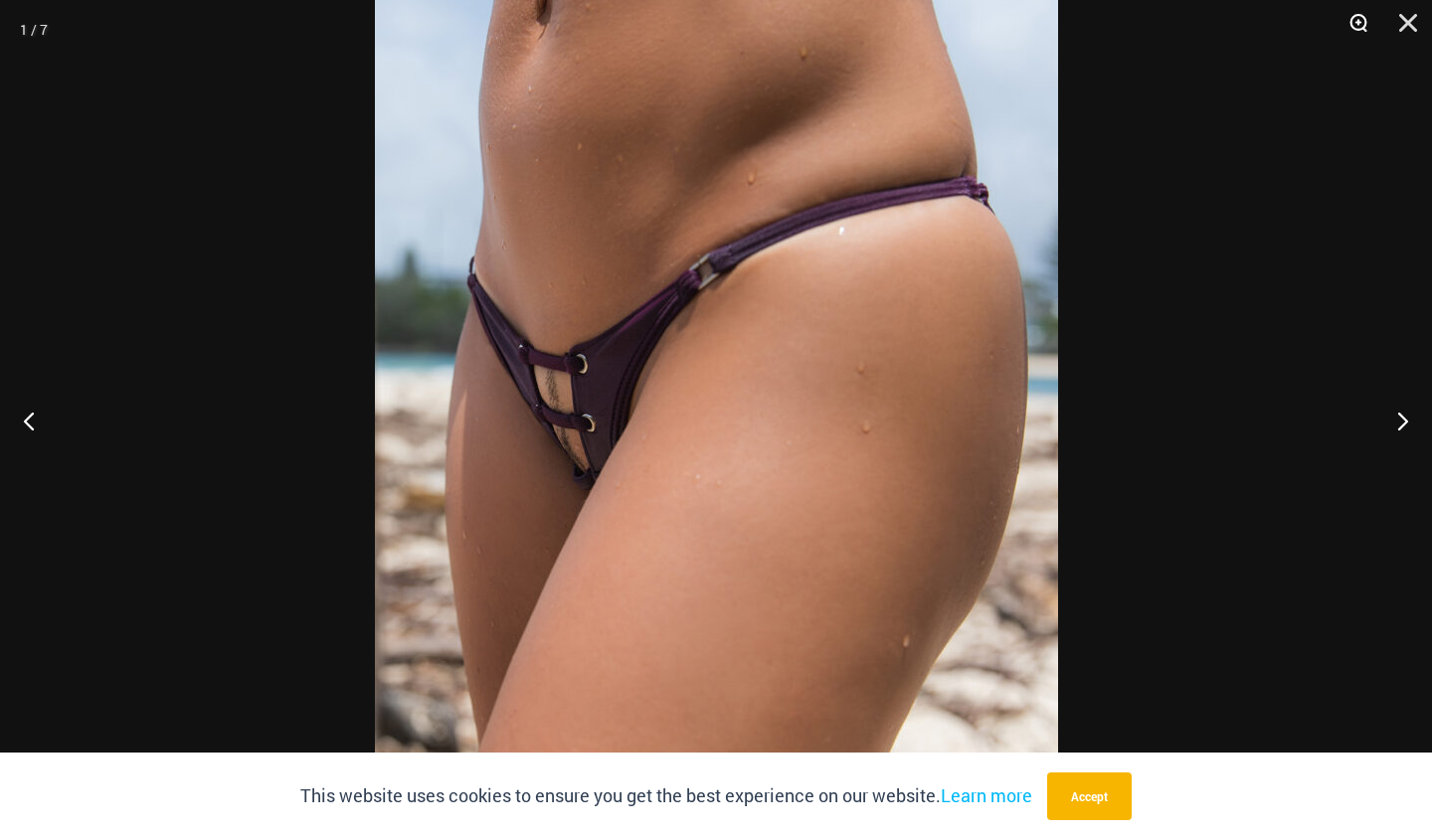 click at bounding box center (1351, 30) 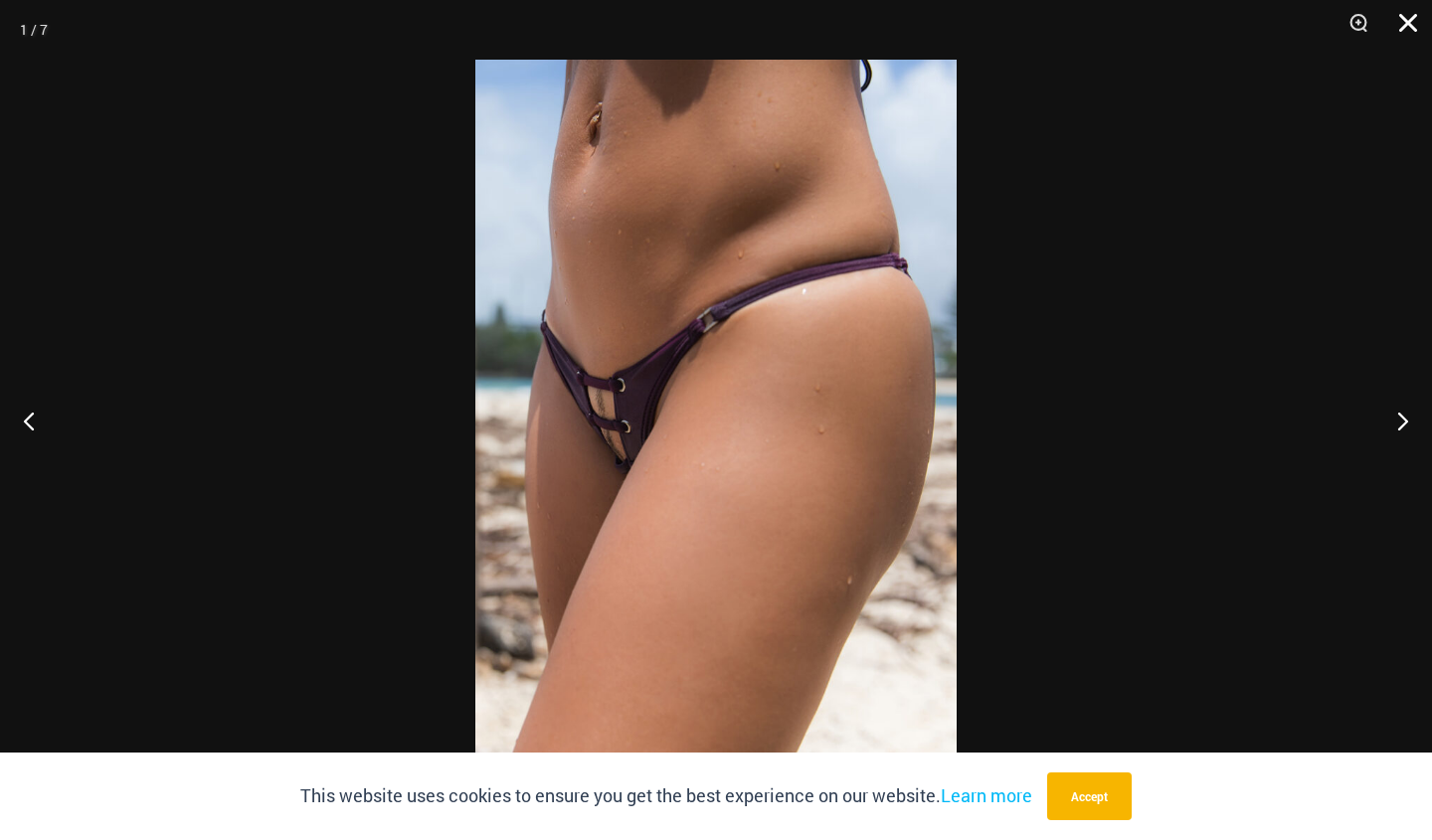click at bounding box center [1401, 30] 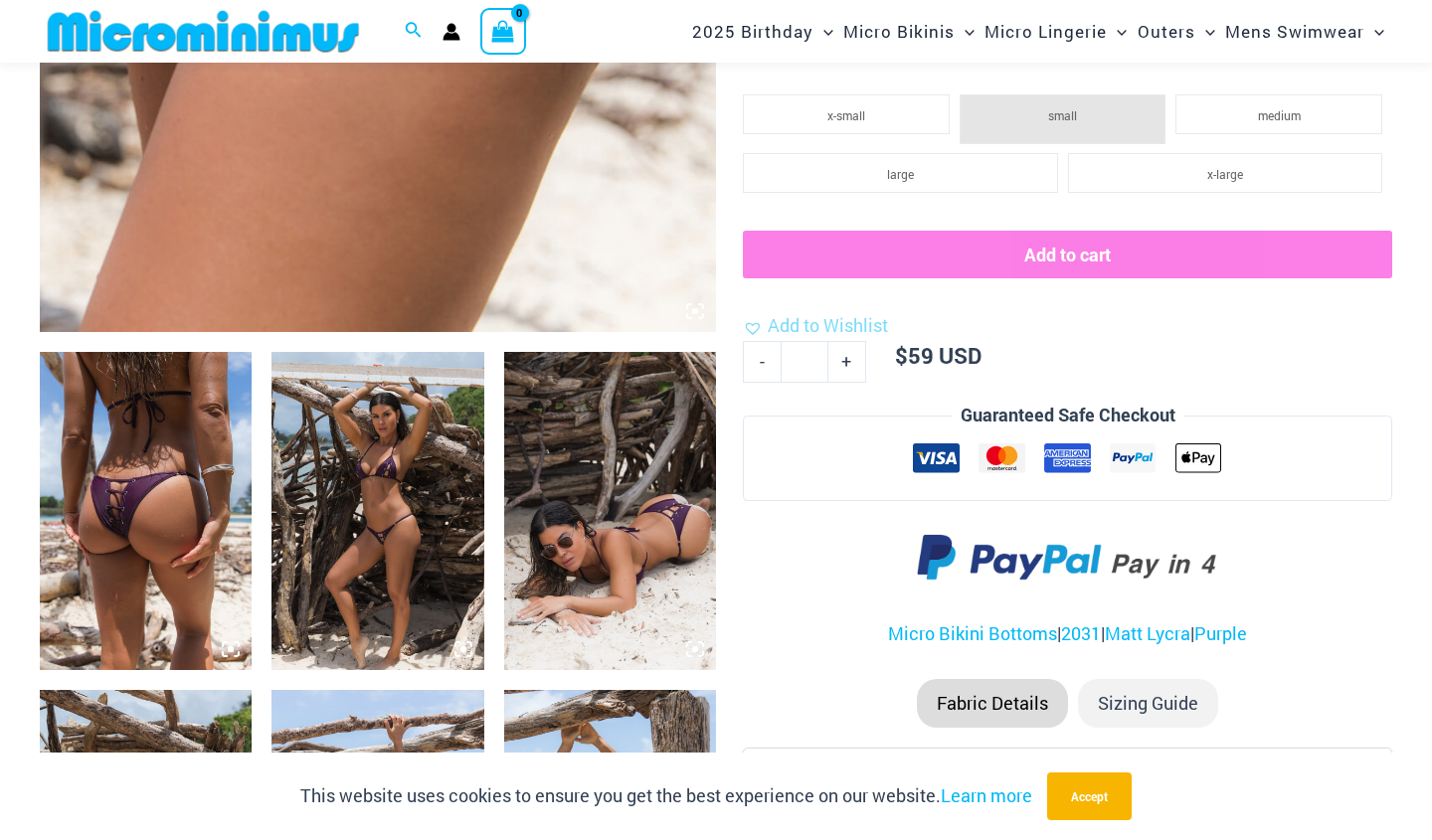 scroll, scrollTop: 1111, scrollLeft: 0, axis: vertical 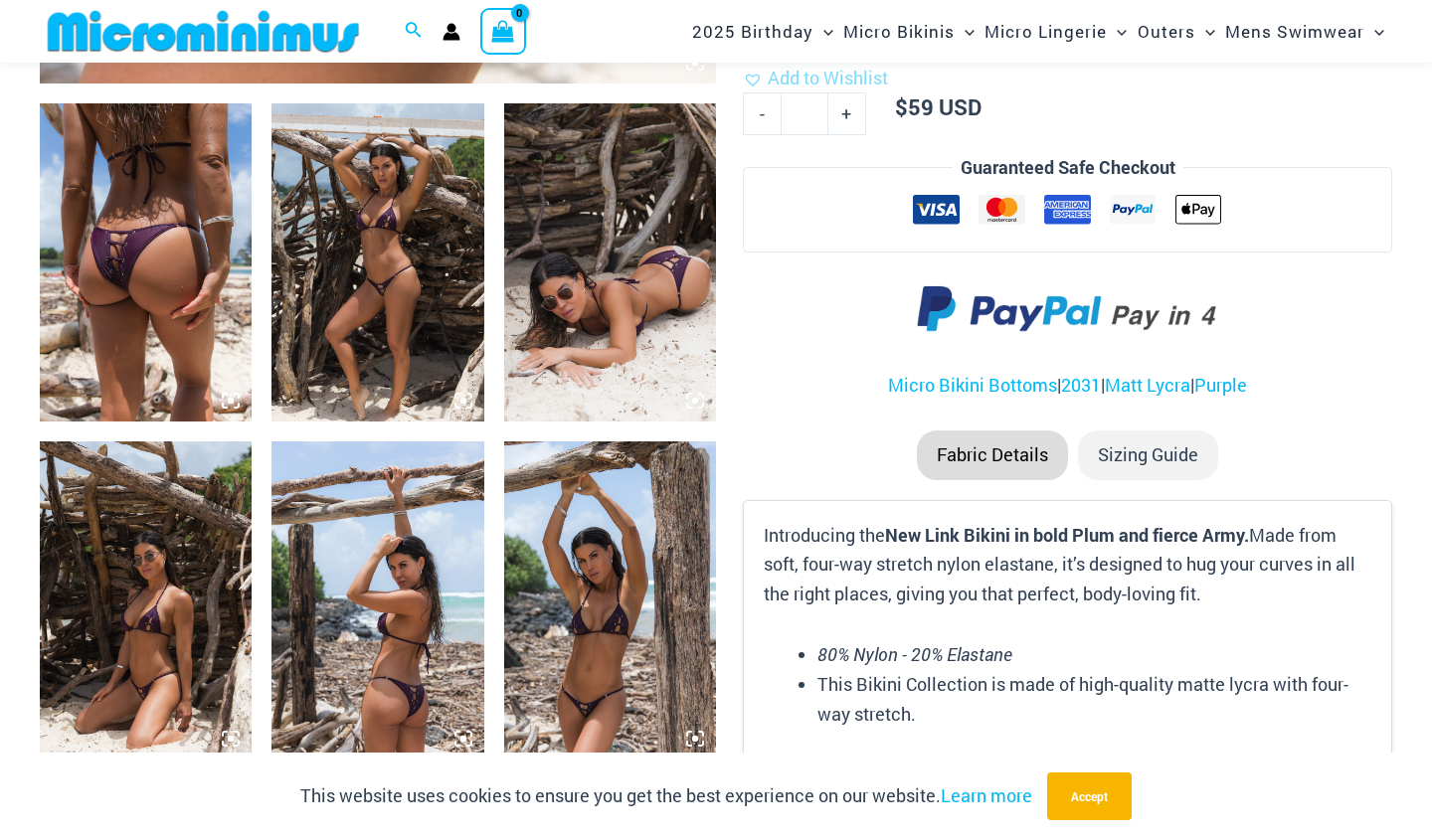 click at bounding box center [377, 262] 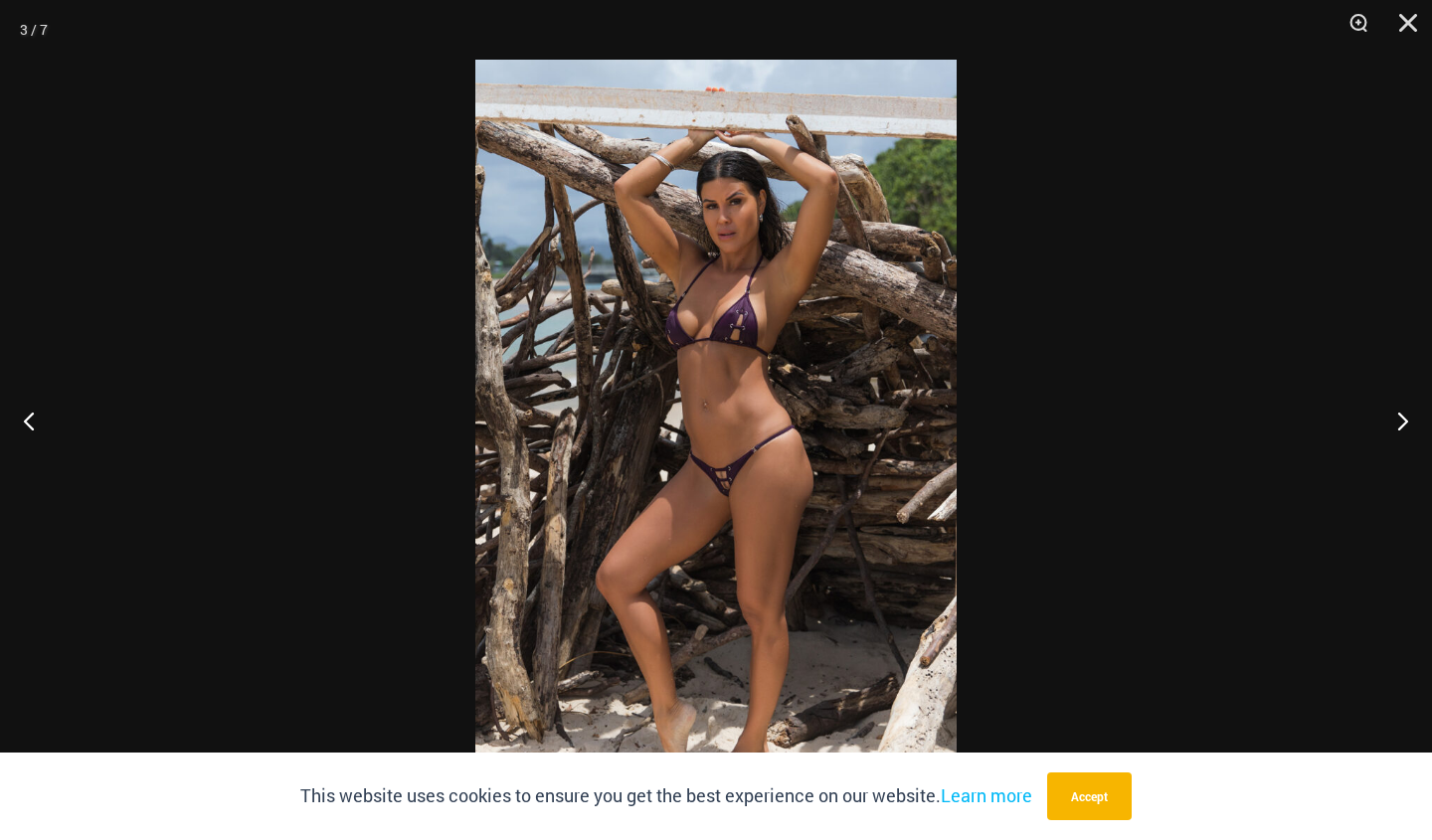 click at bounding box center (716, 420) 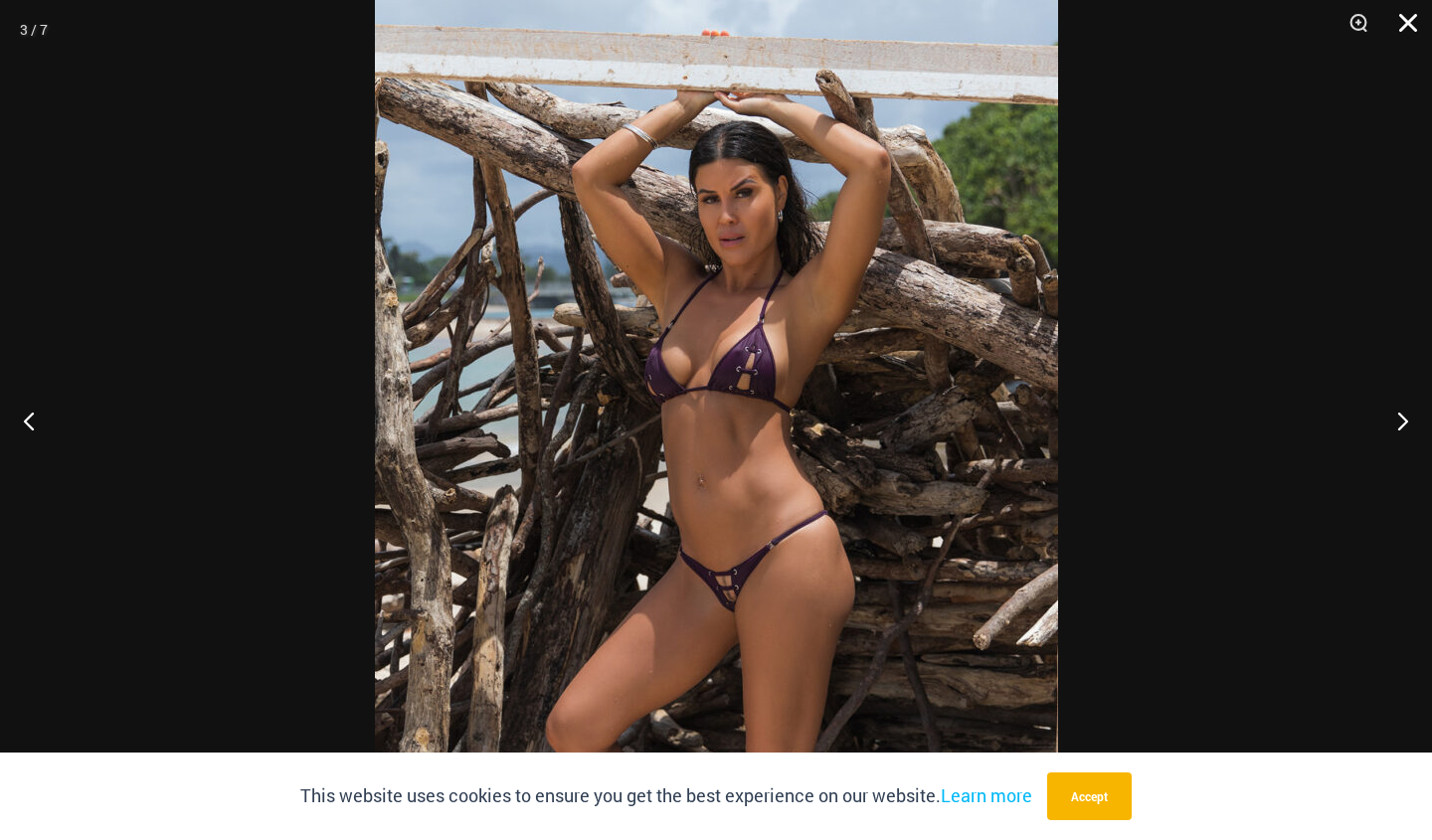 click at bounding box center [1401, 30] 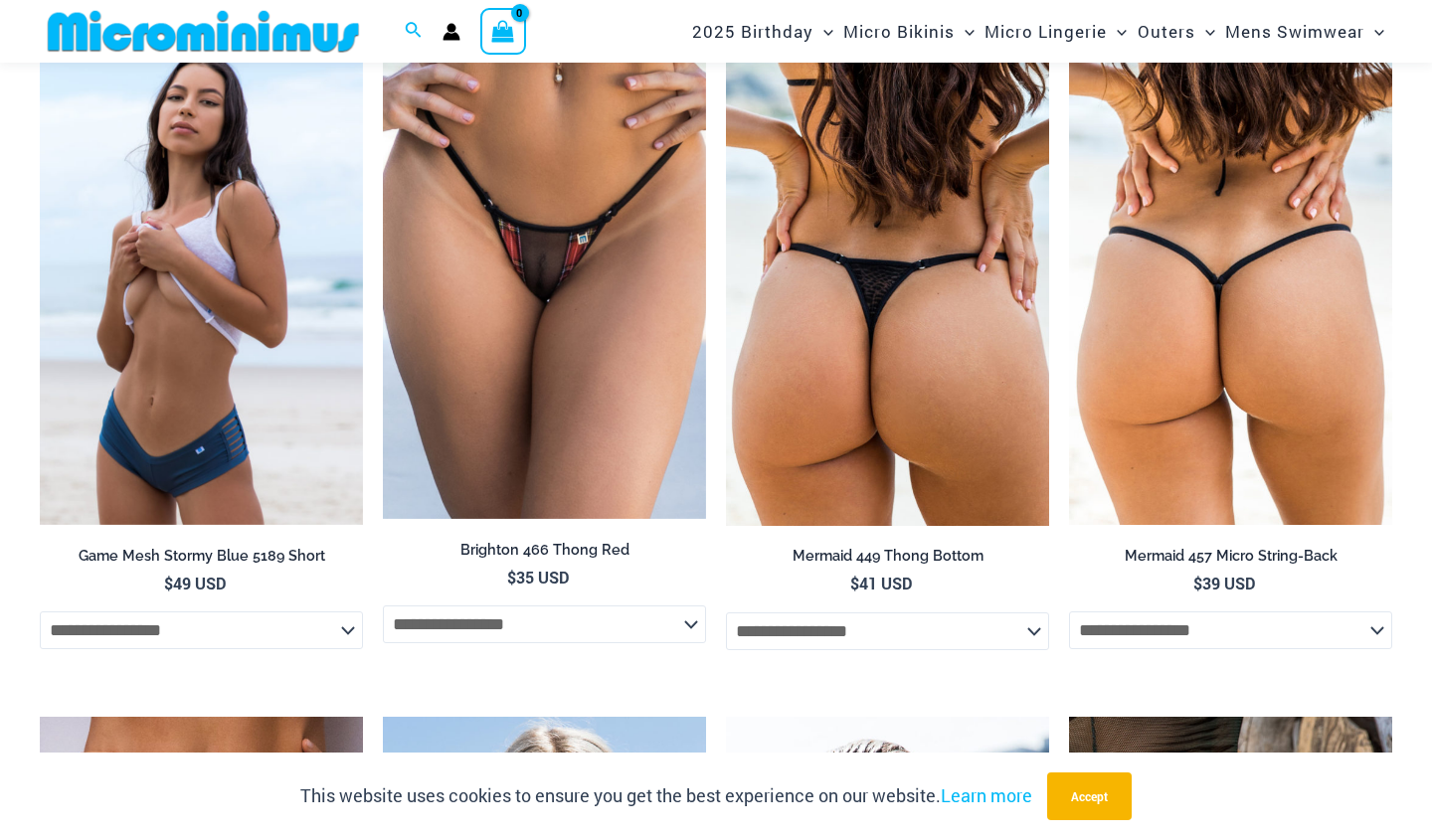 scroll, scrollTop: 3836, scrollLeft: 0, axis: vertical 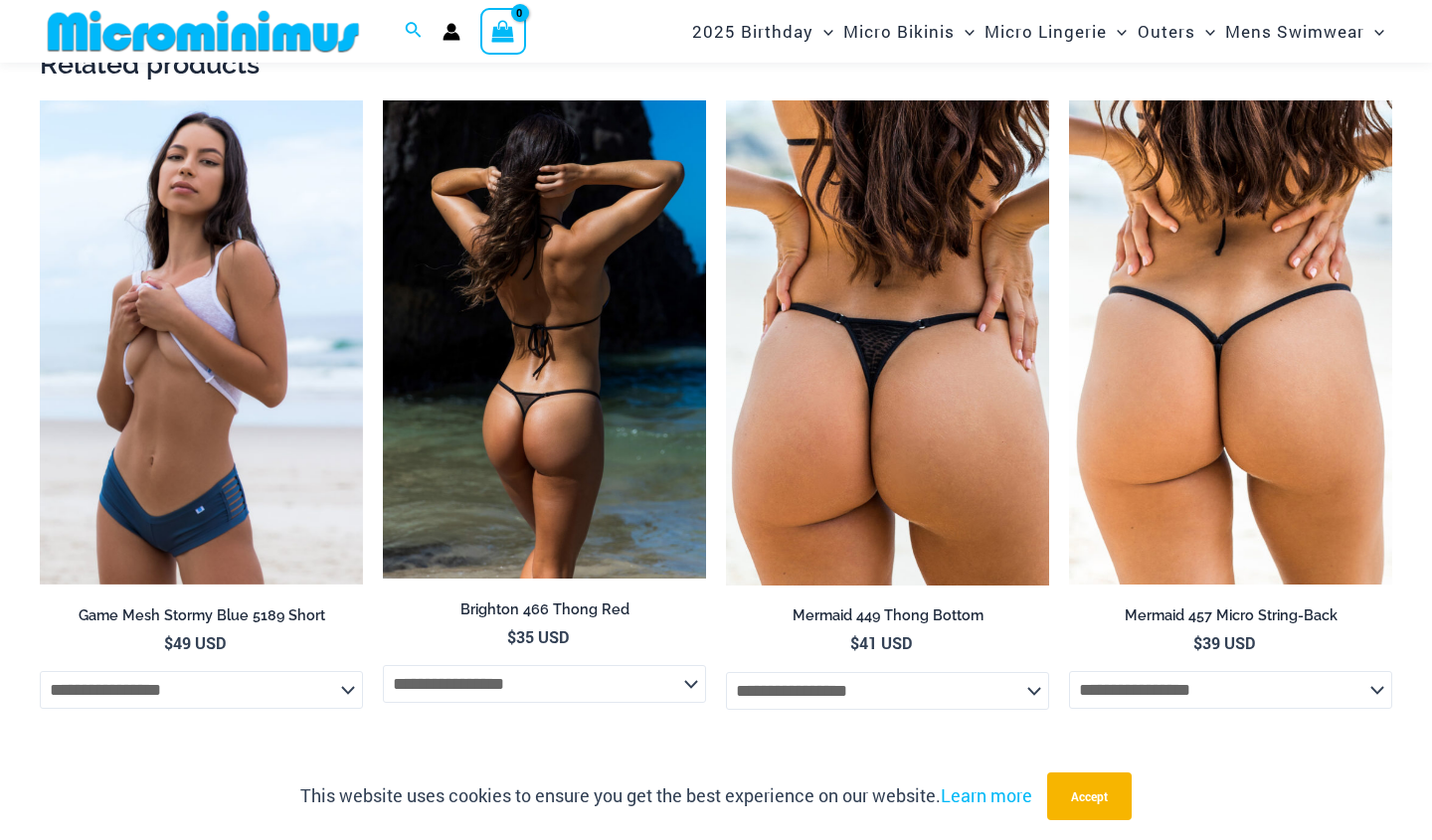 click at bounding box center (544, 340) 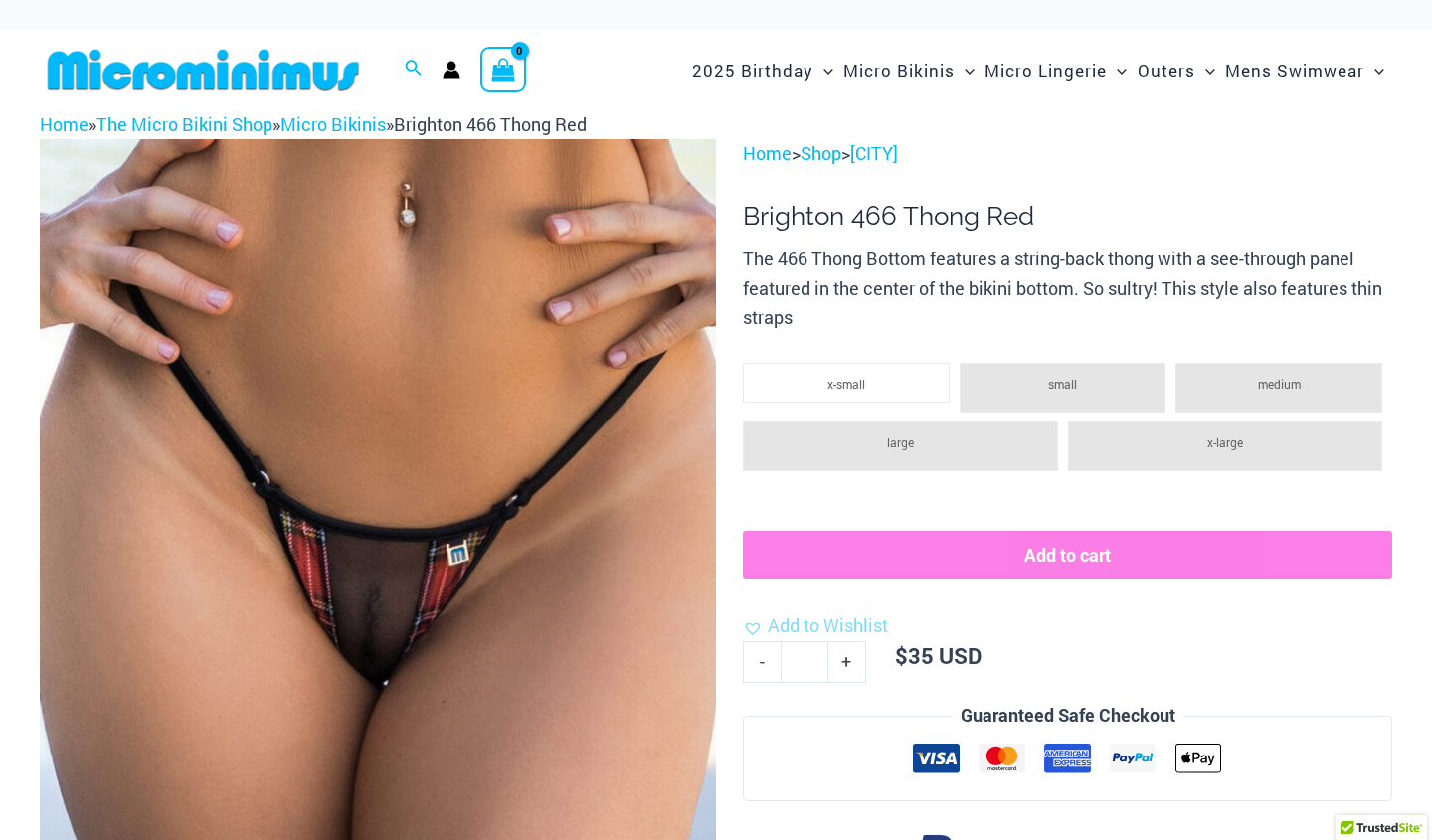 scroll, scrollTop: 0, scrollLeft: 0, axis: both 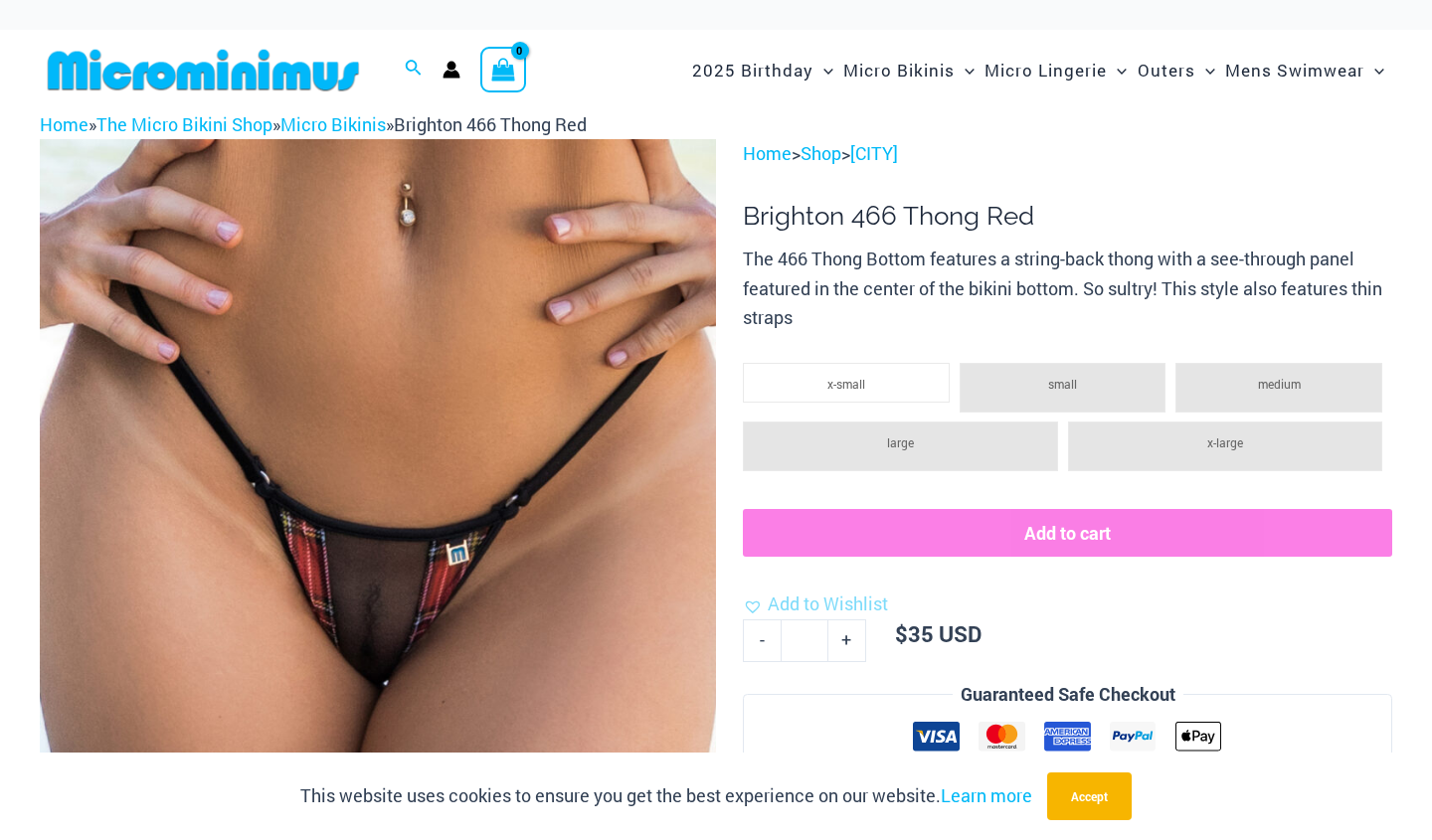 click at bounding box center (378, 639) 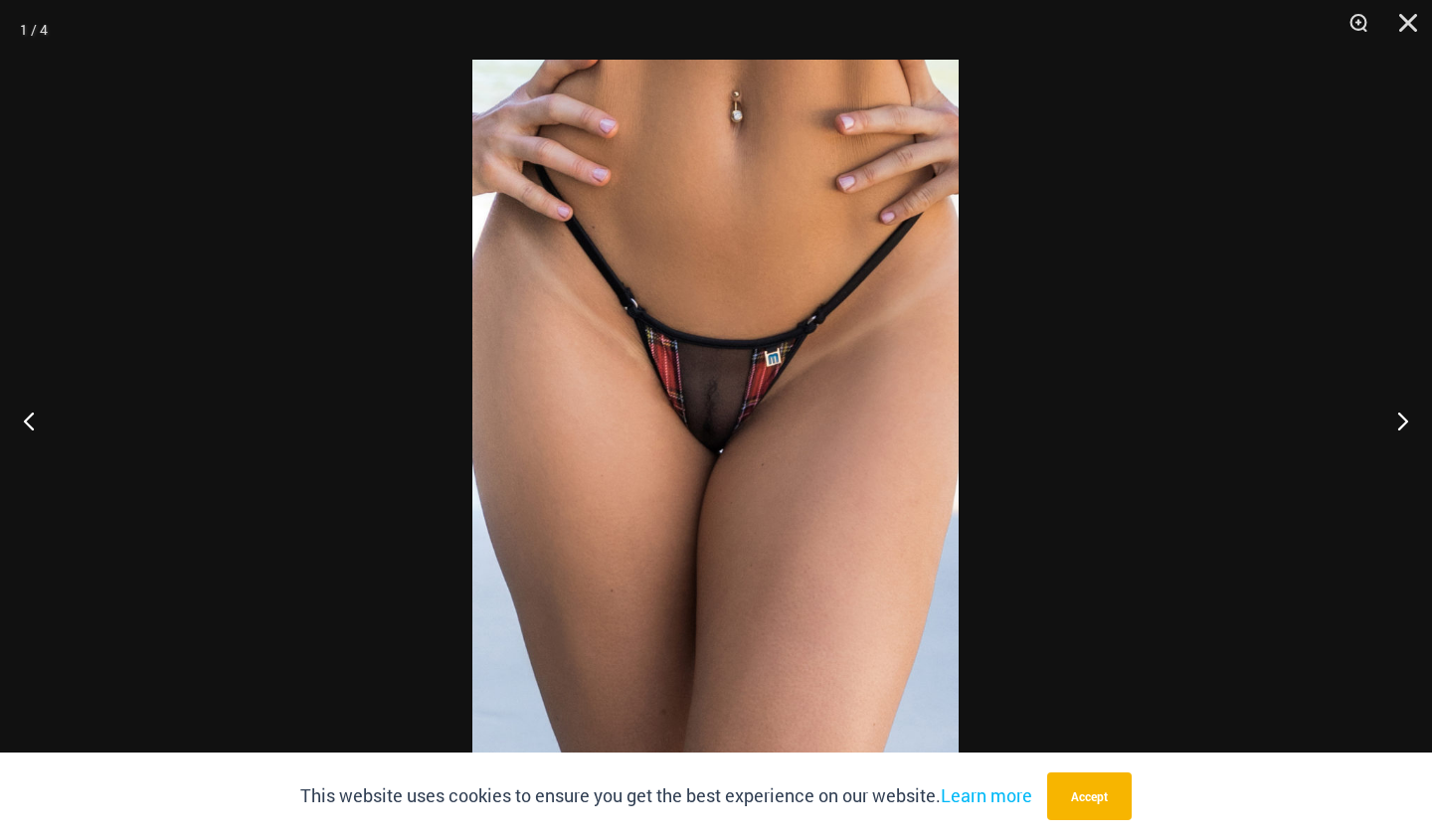 click at bounding box center [715, 420] 